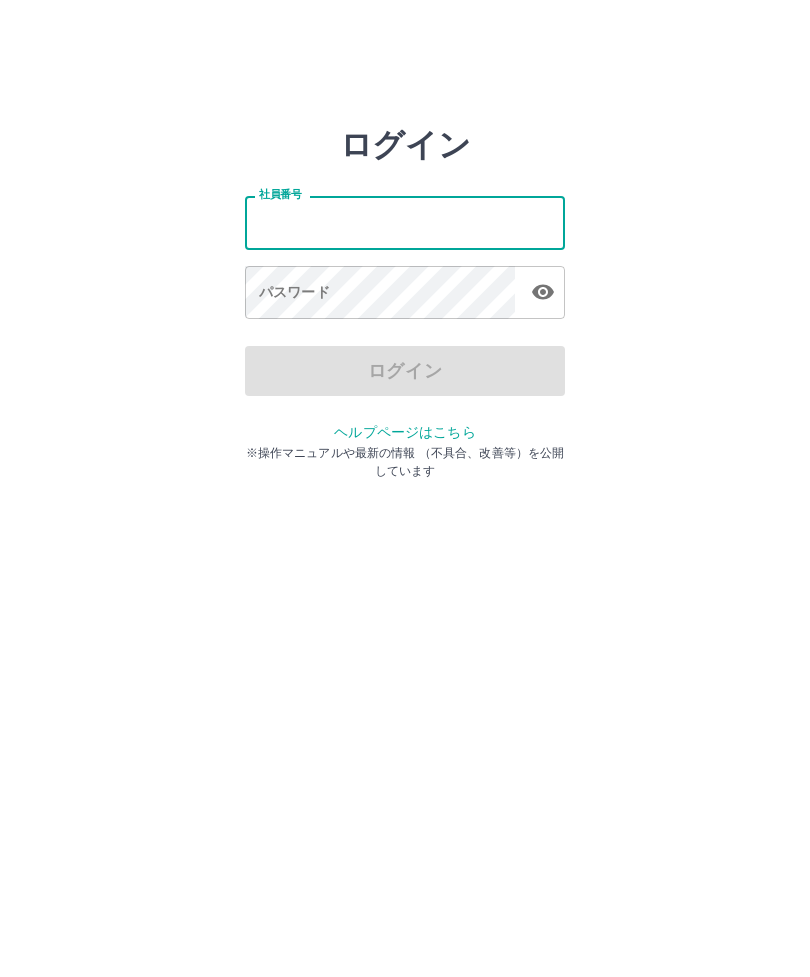 scroll, scrollTop: 0, scrollLeft: 0, axis: both 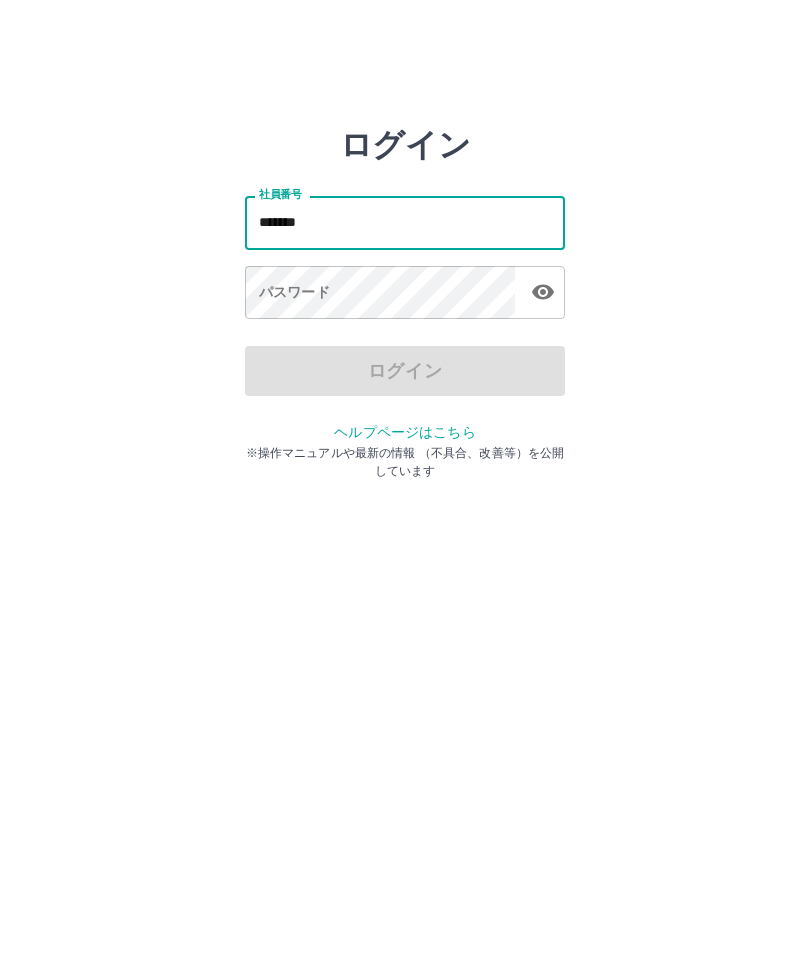 type on "*******" 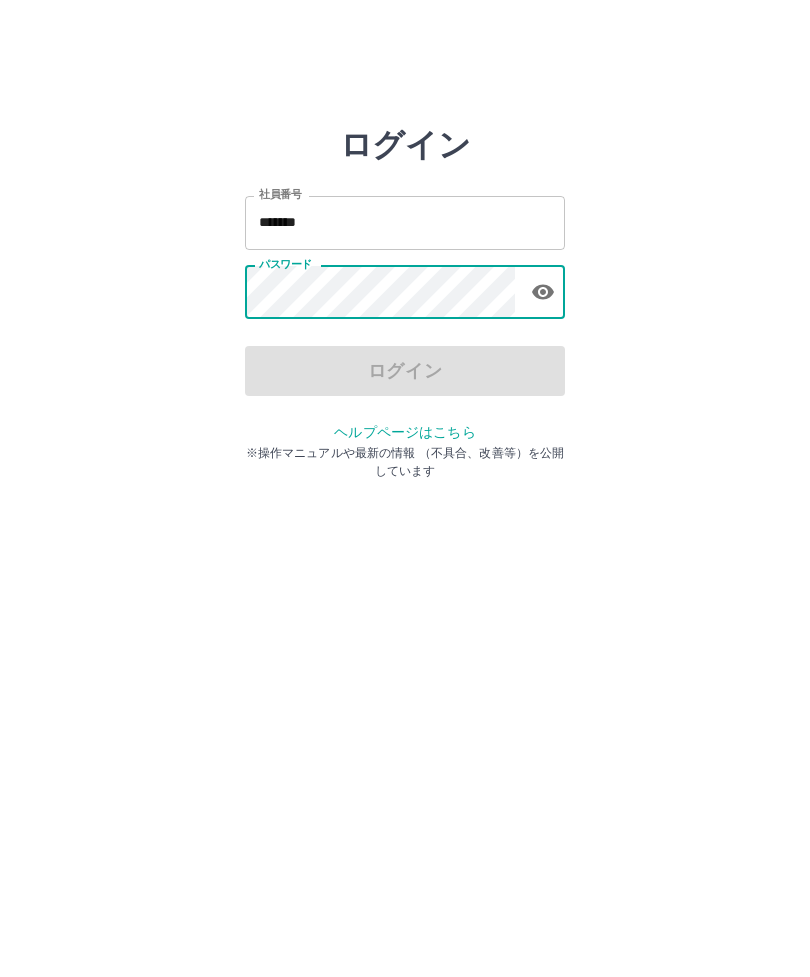 click 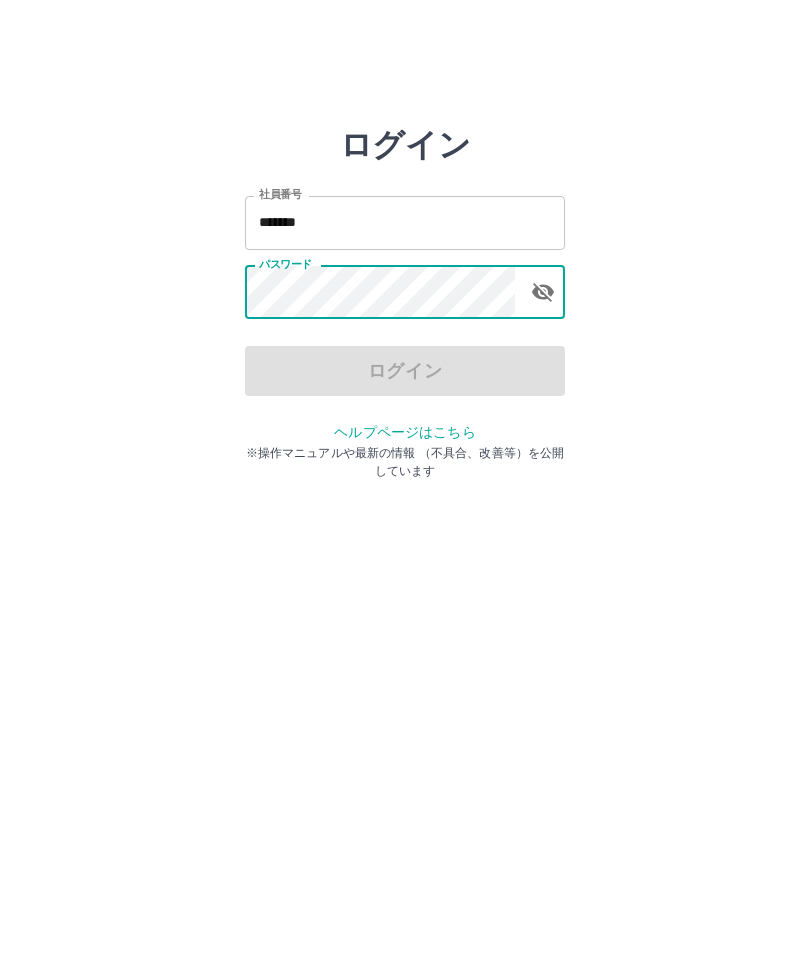 click at bounding box center [543, 292] 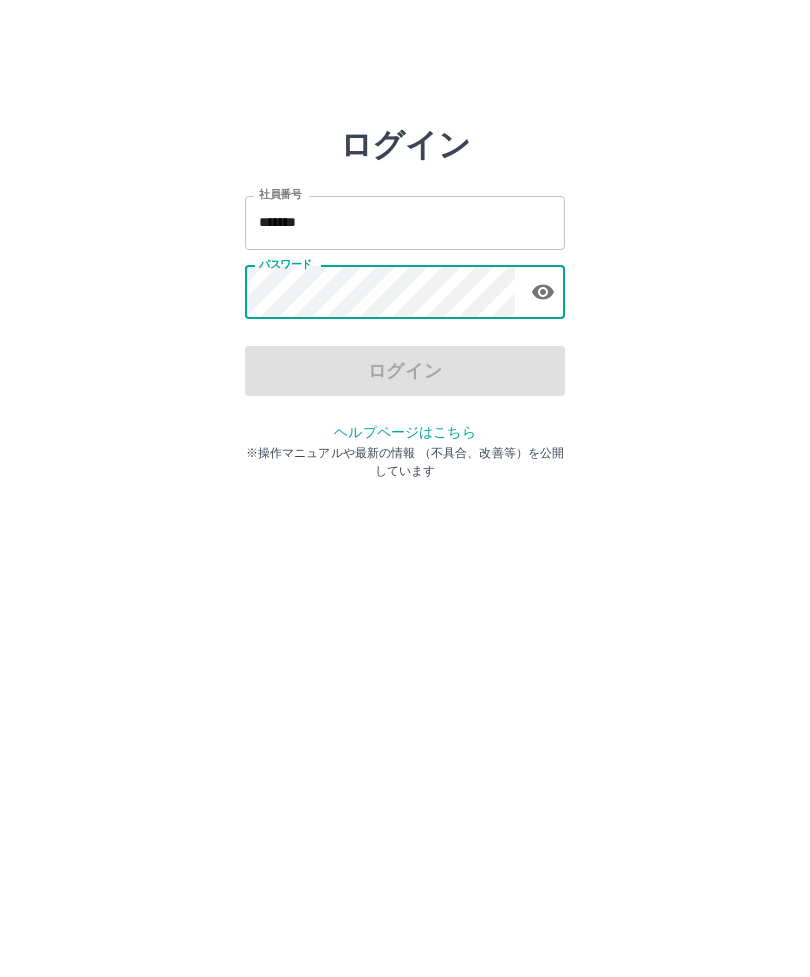 click 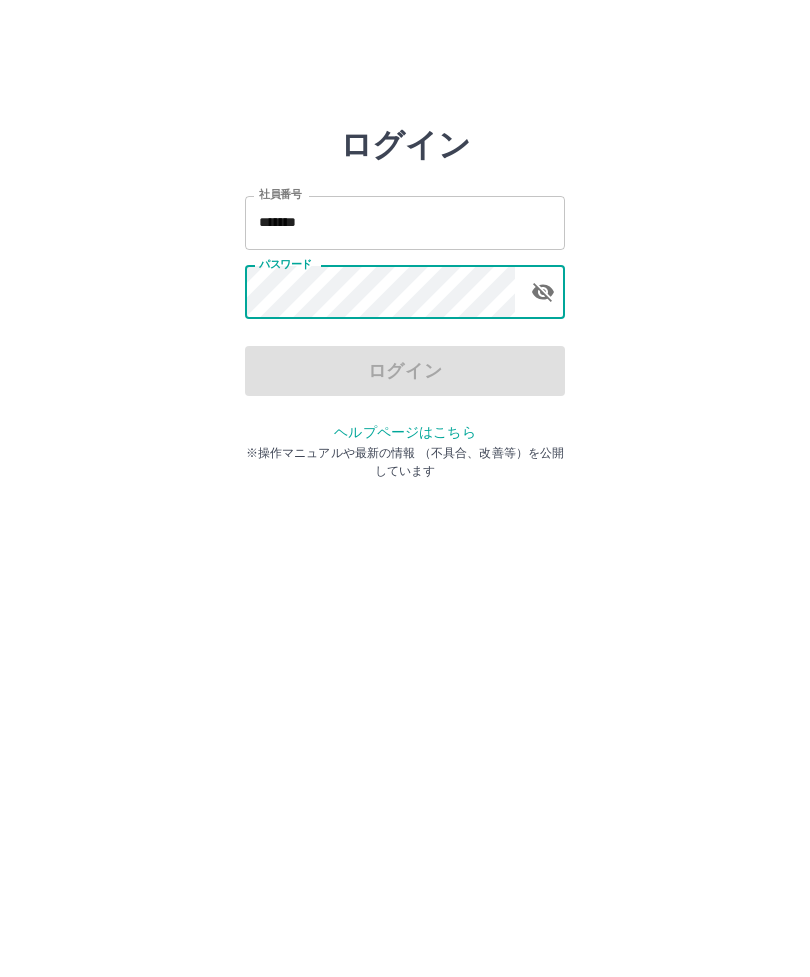 click 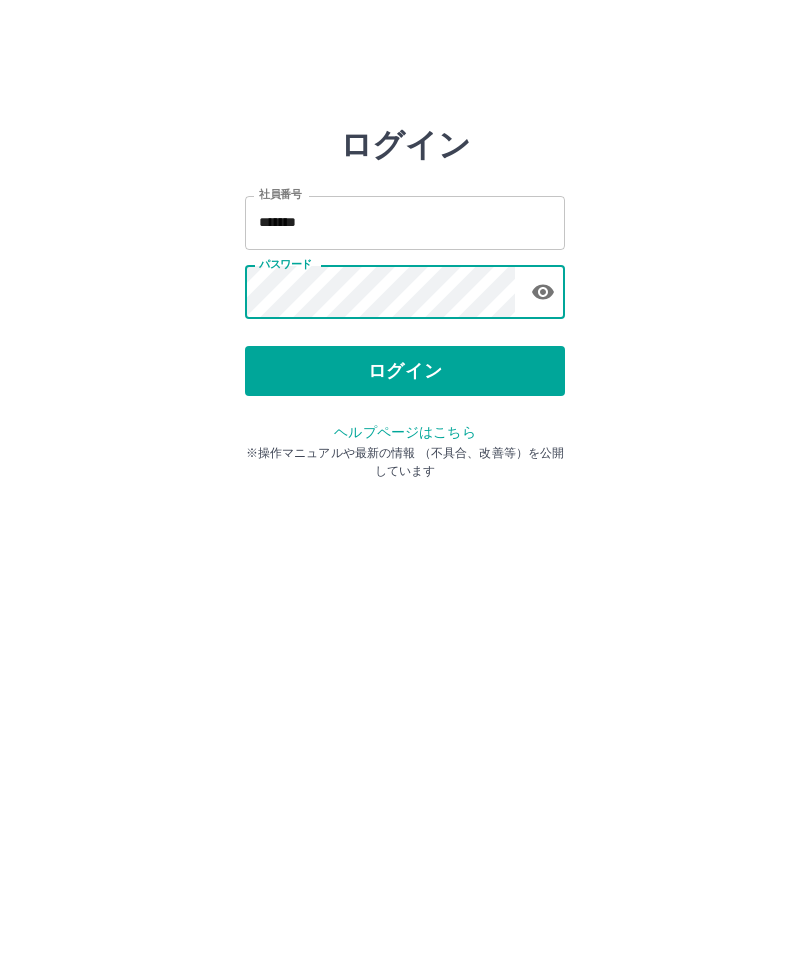 click on "ログイン" at bounding box center [405, 371] 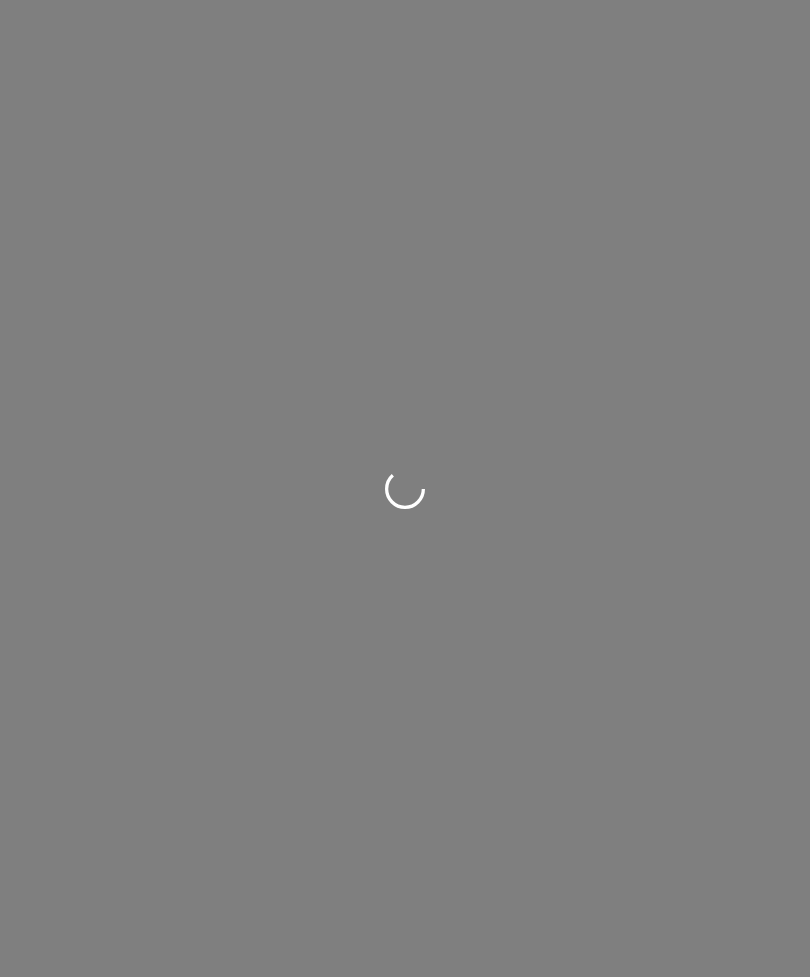 scroll, scrollTop: 0, scrollLeft: 0, axis: both 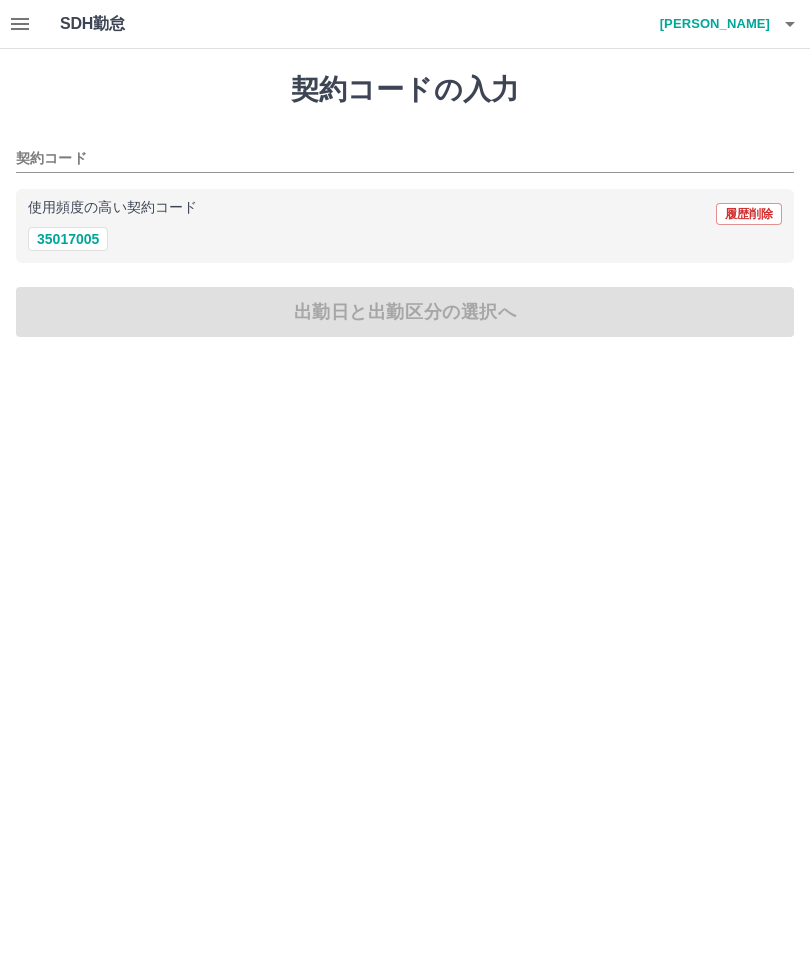 click on "35017005" at bounding box center [68, 239] 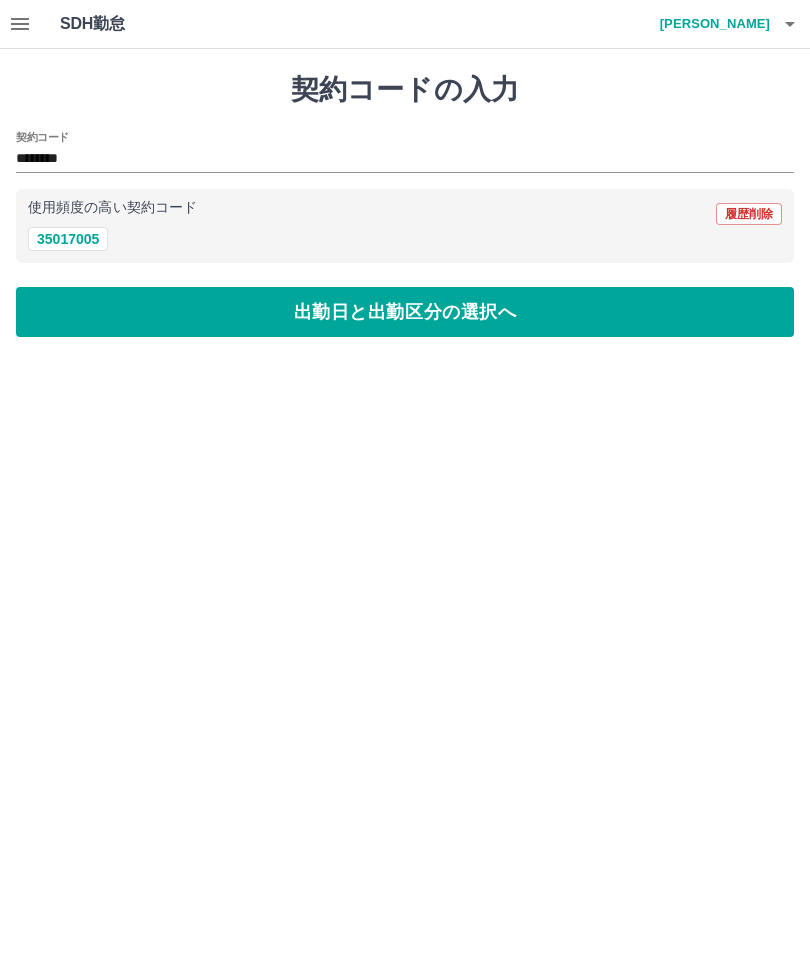 click on "出勤日と出勤区分の選択へ" at bounding box center (405, 312) 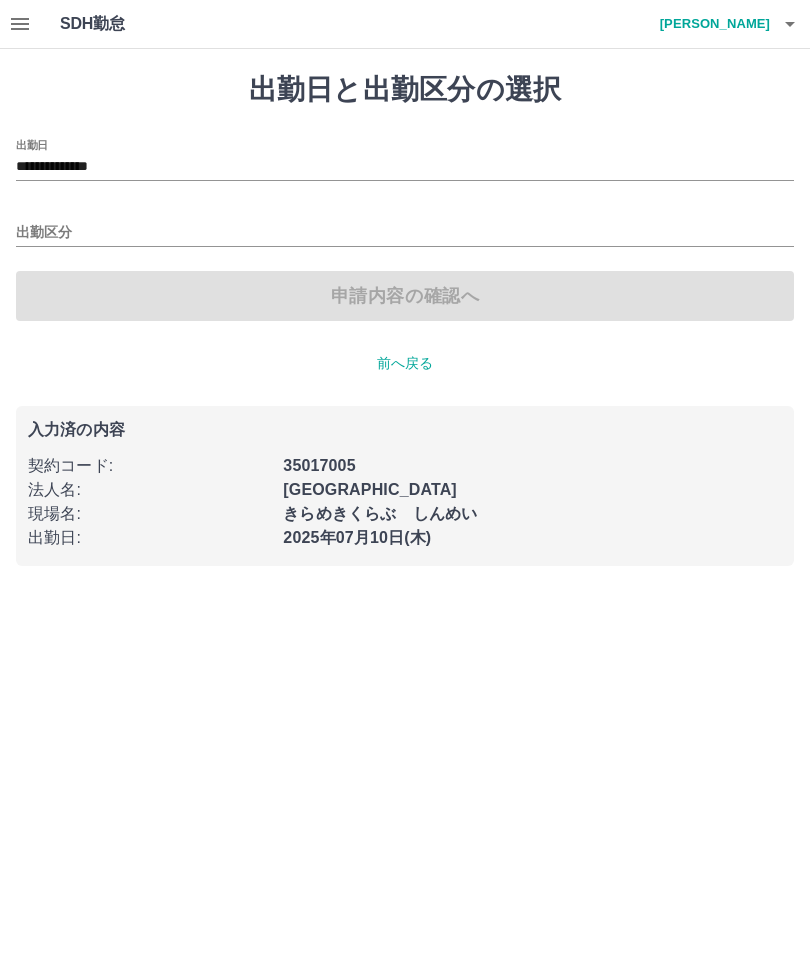 click on "出勤区分" at bounding box center (405, 226) 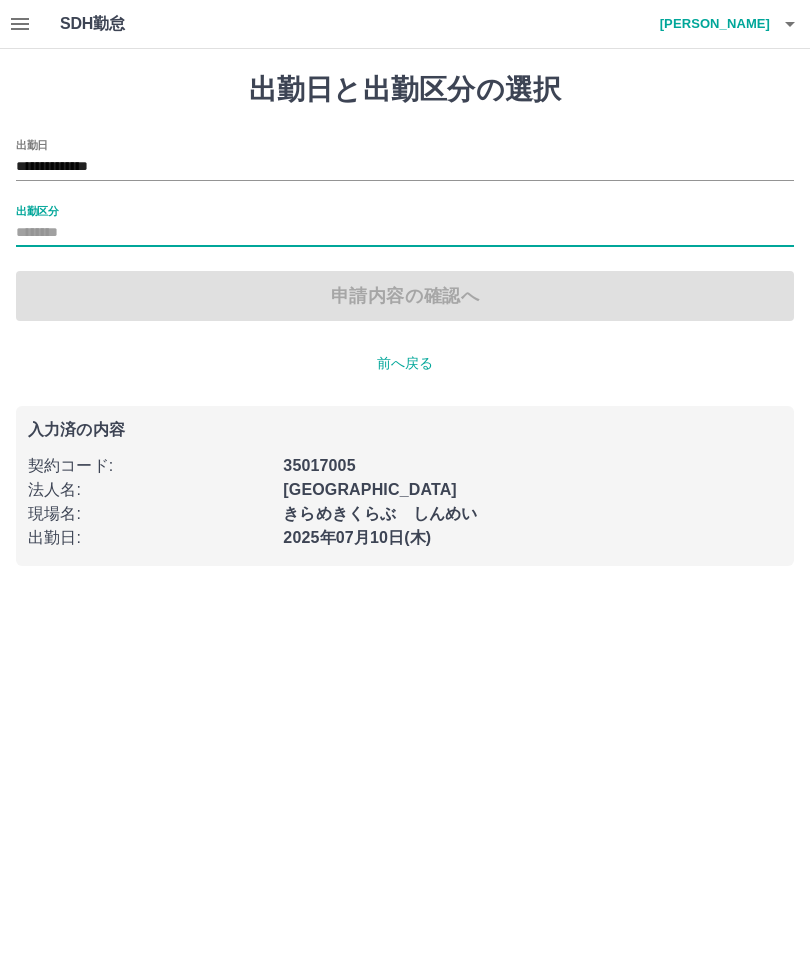 click on "出勤区分" at bounding box center [37, 210] 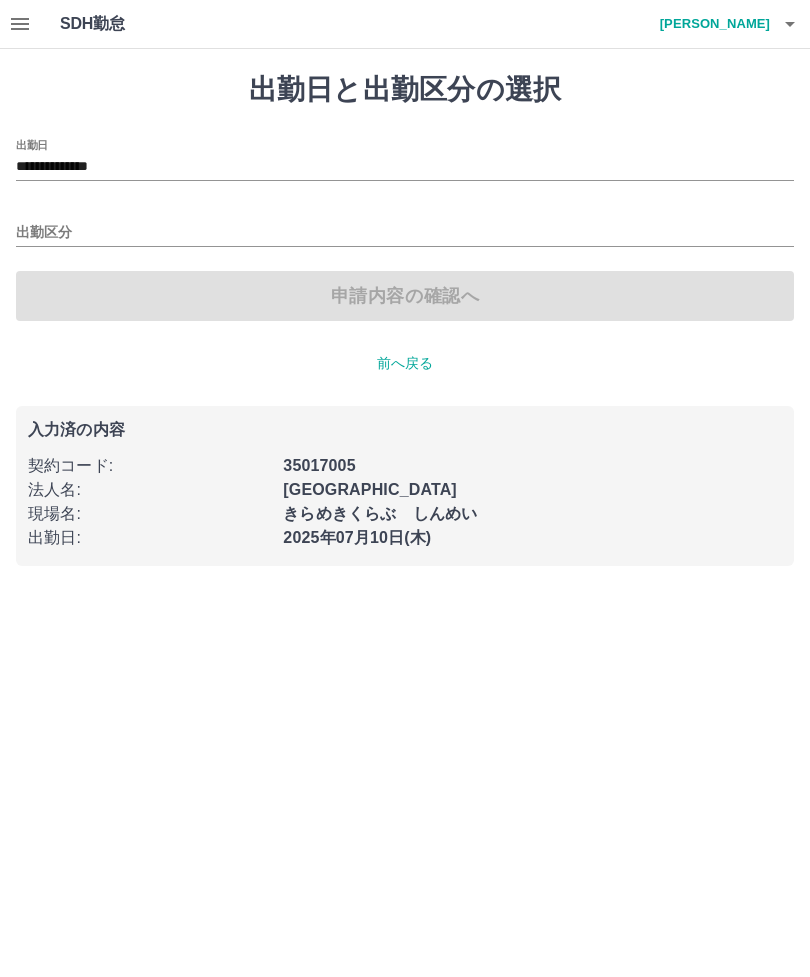 click on "出勤区分" at bounding box center [405, 233] 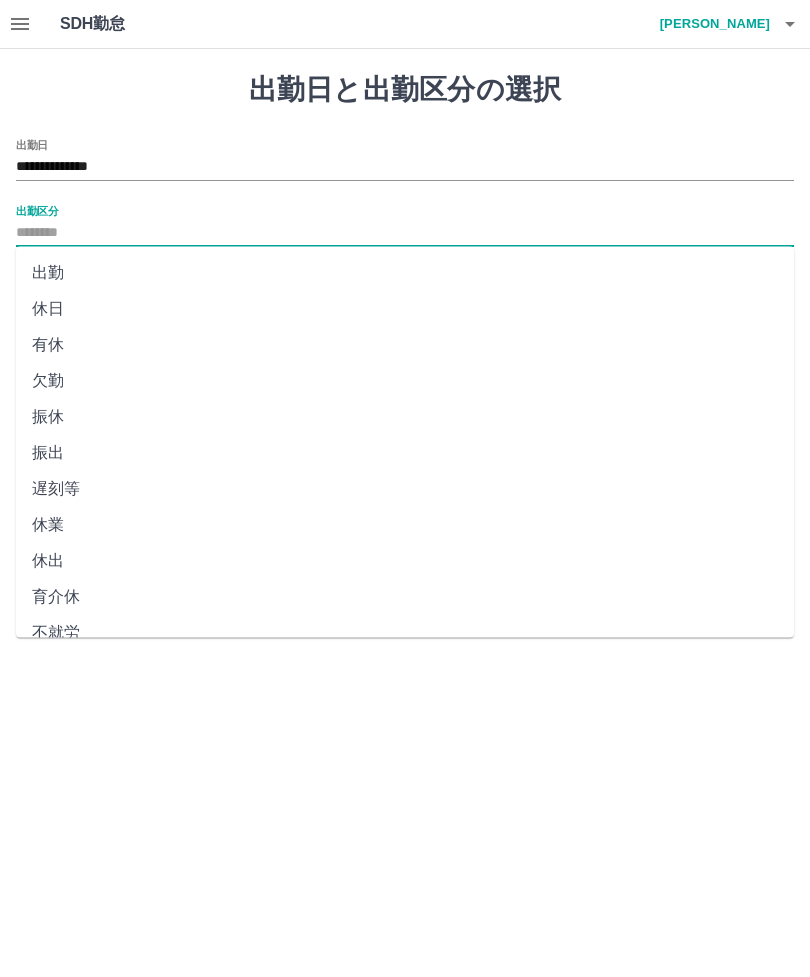 click on "出勤" at bounding box center [405, 273] 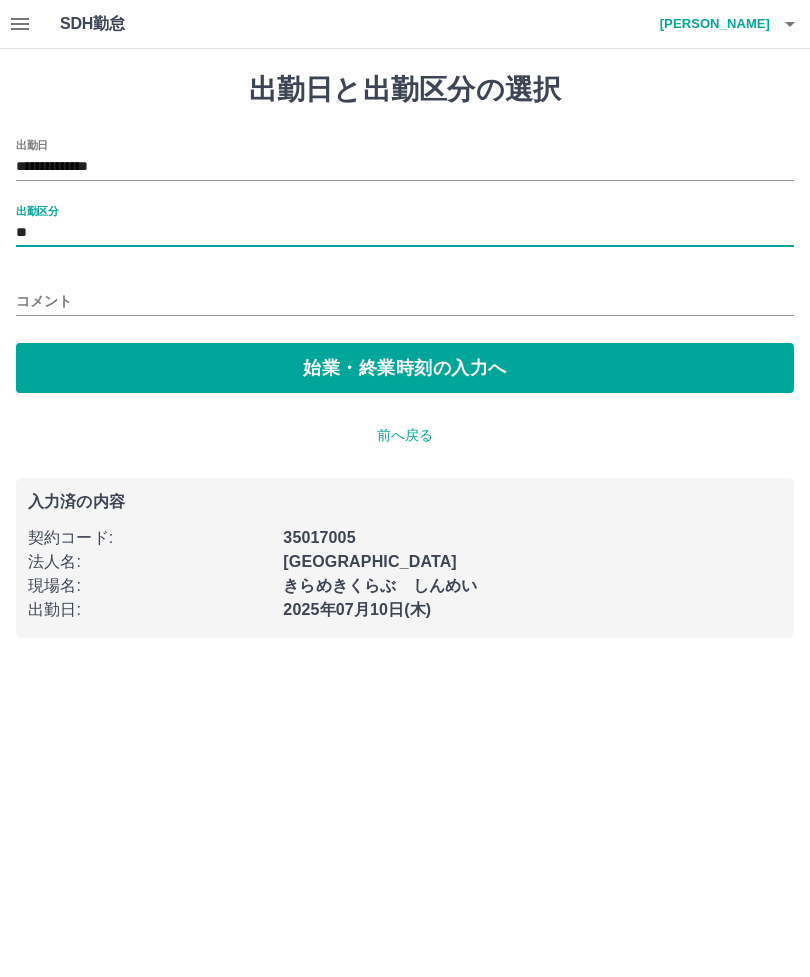 type on "**" 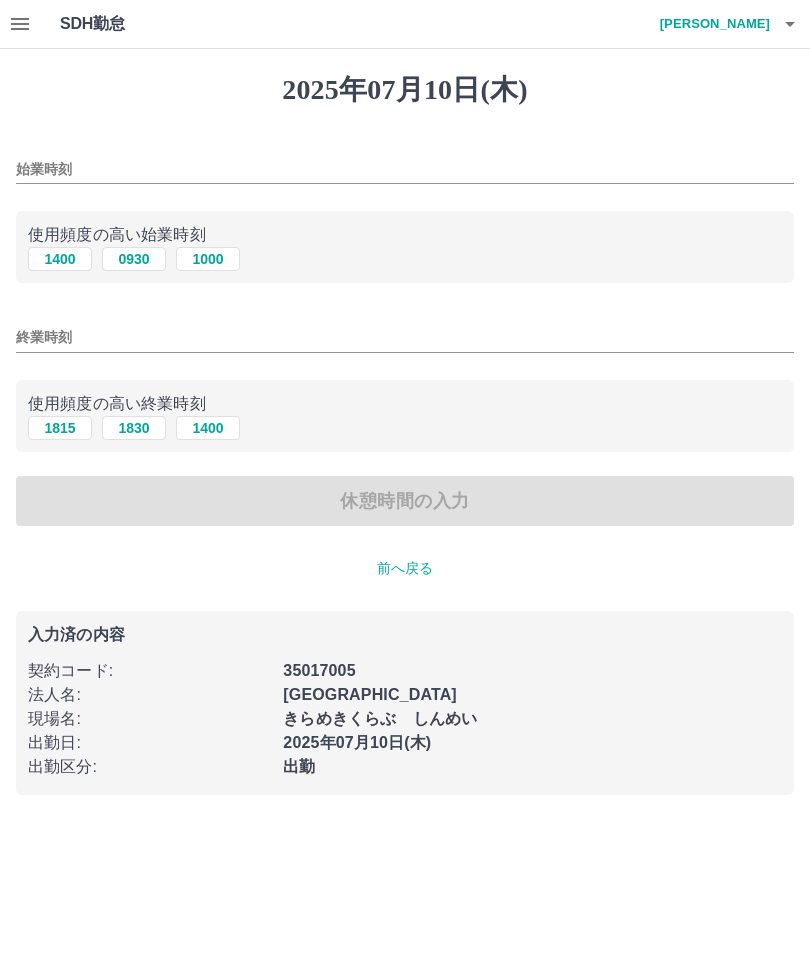 click on "1400" at bounding box center (60, 259) 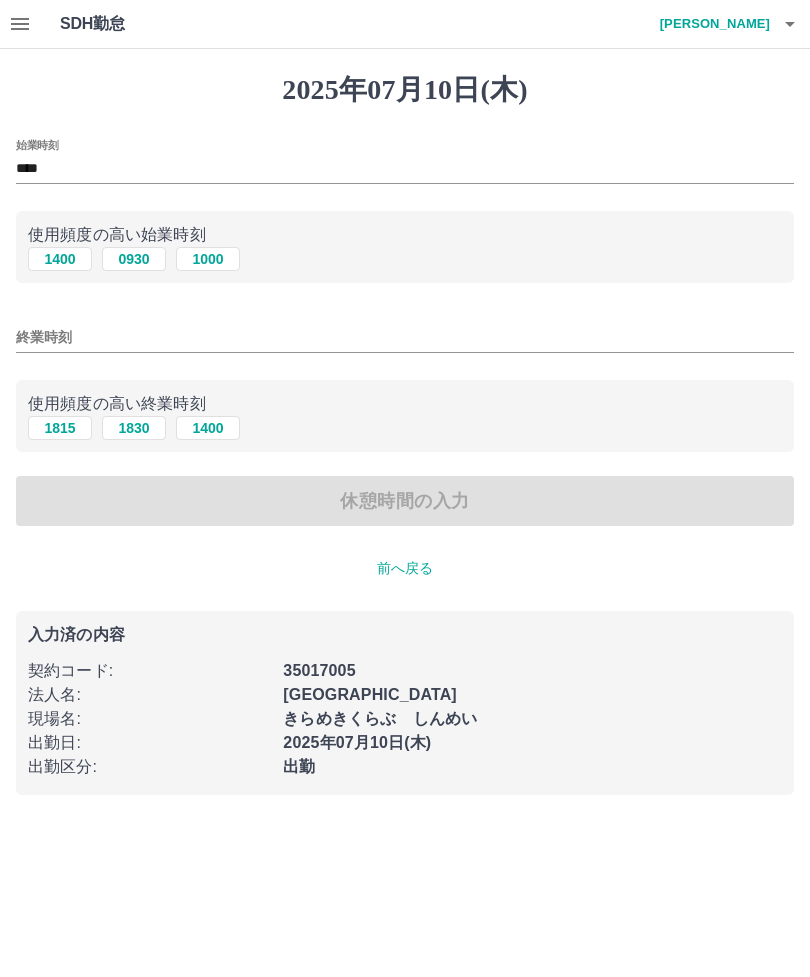 click on "1830" at bounding box center (134, 428) 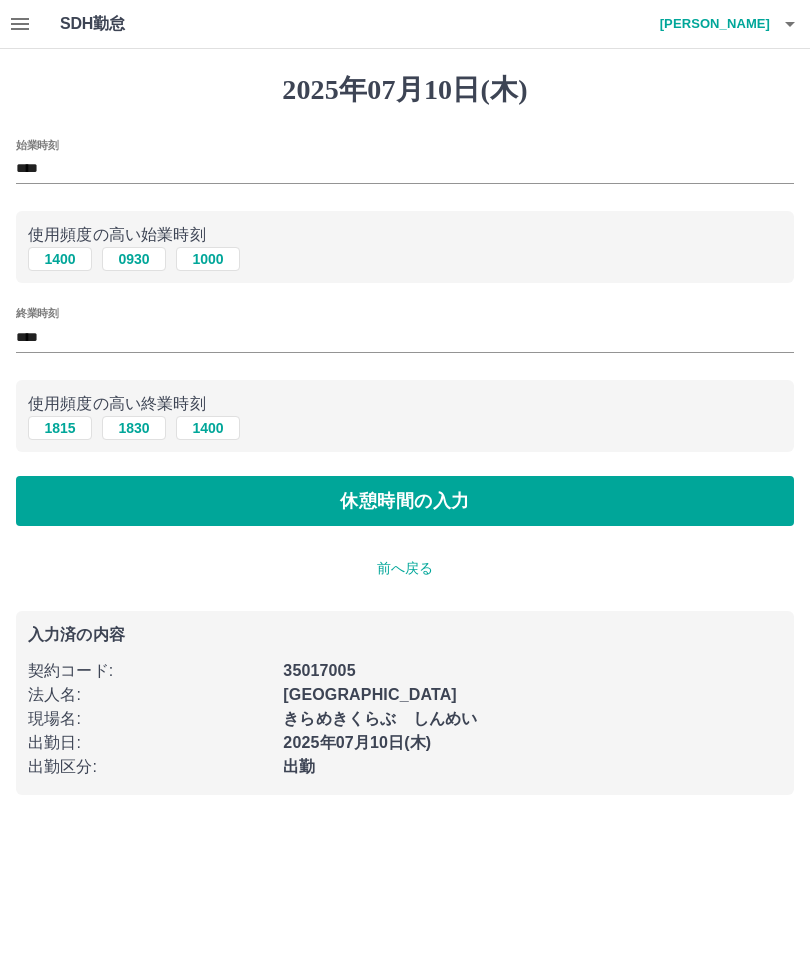 click on "休憩時間の入力" at bounding box center [405, 501] 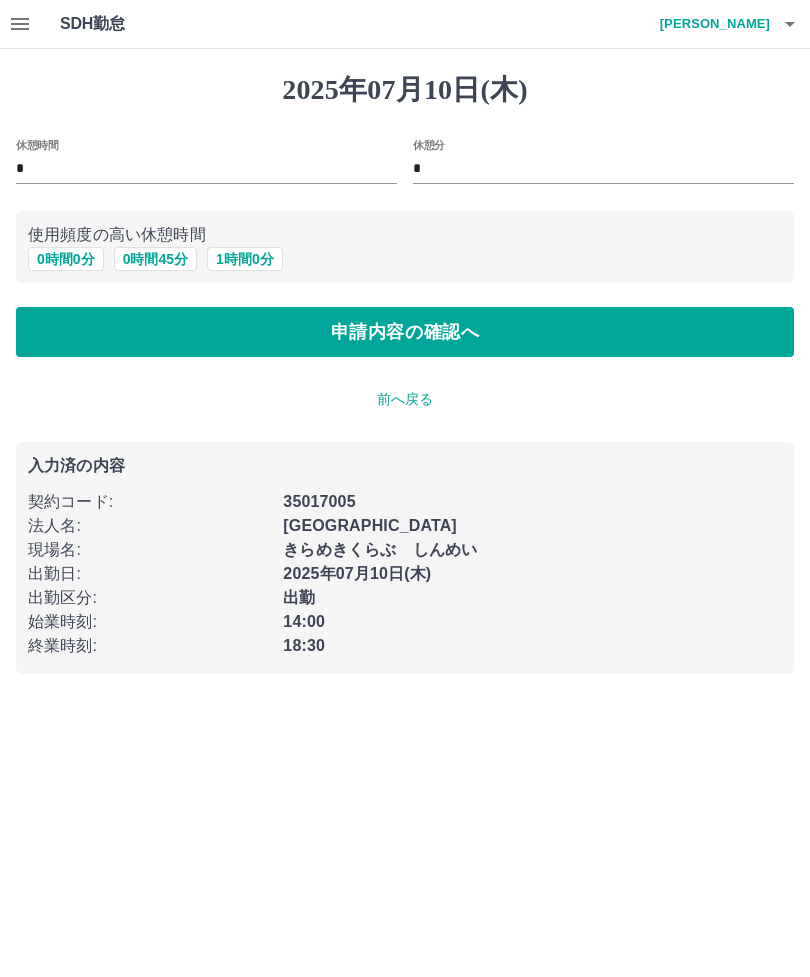 click on "0 時間 0 分" at bounding box center (66, 259) 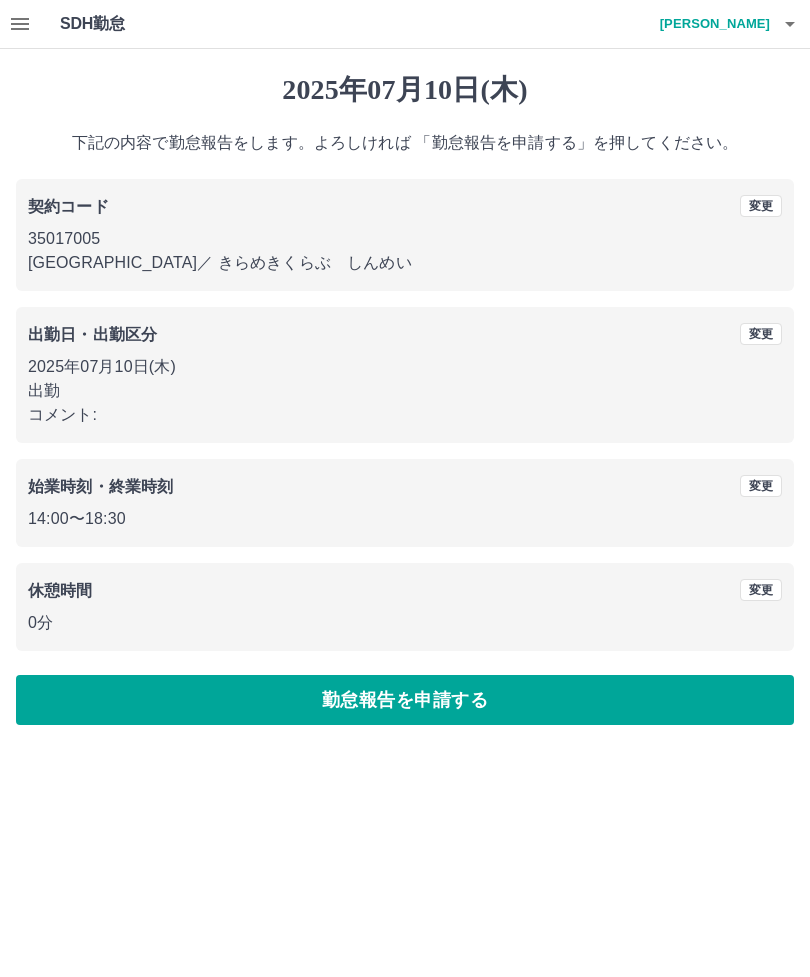 click on "勤怠報告を申請する" at bounding box center (405, 700) 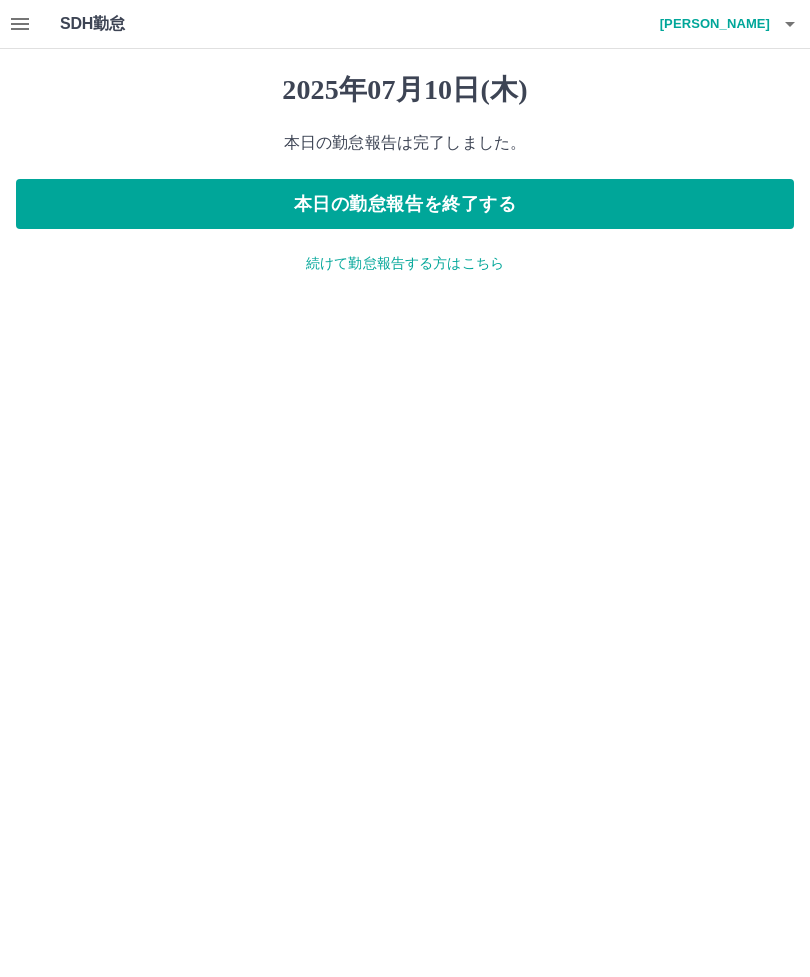 click on "本日の勤怠報告を終了する" at bounding box center [405, 204] 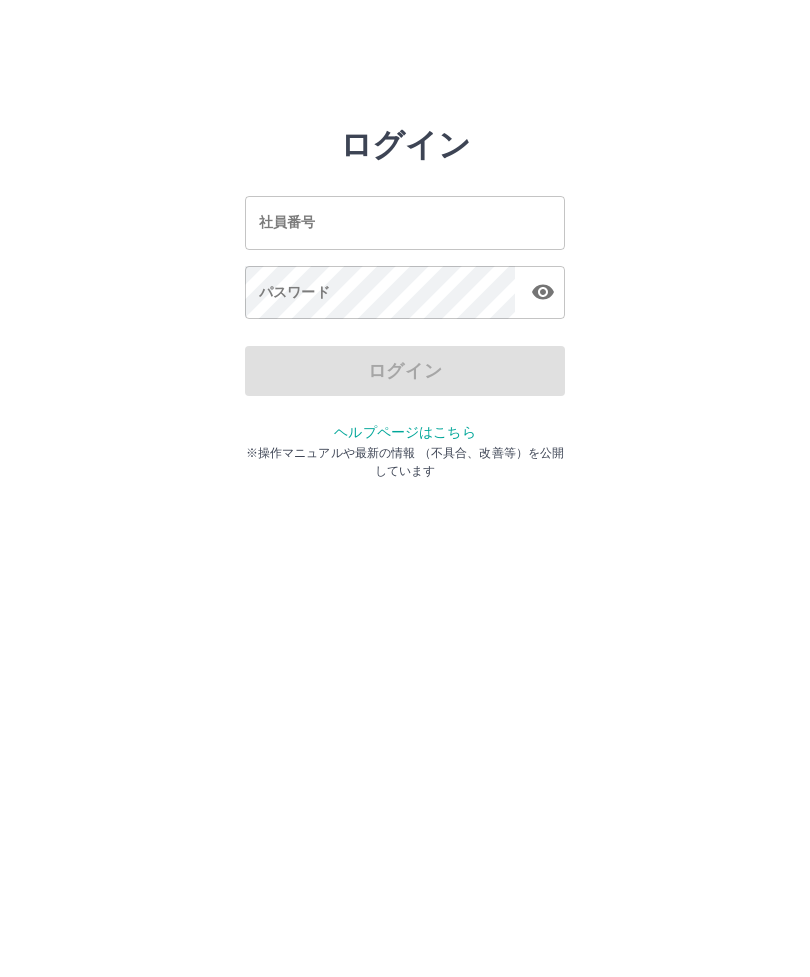 scroll, scrollTop: 0, scrollLeft: 0, axis: both 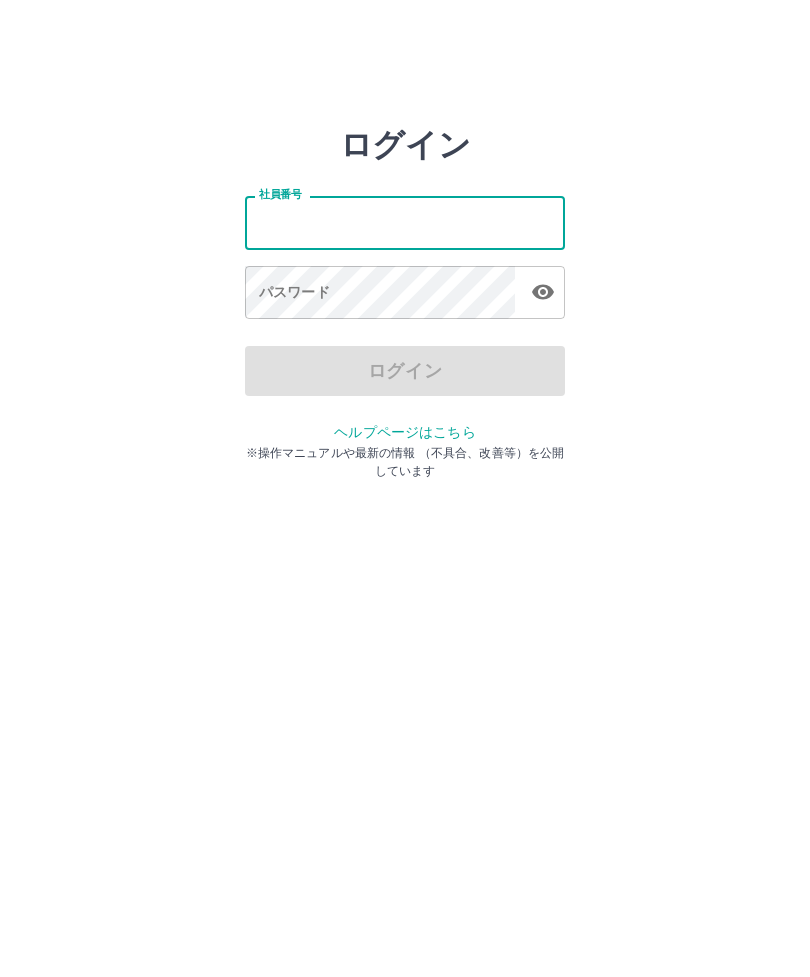 click on "社員番号" at bounding box center [405, 222] 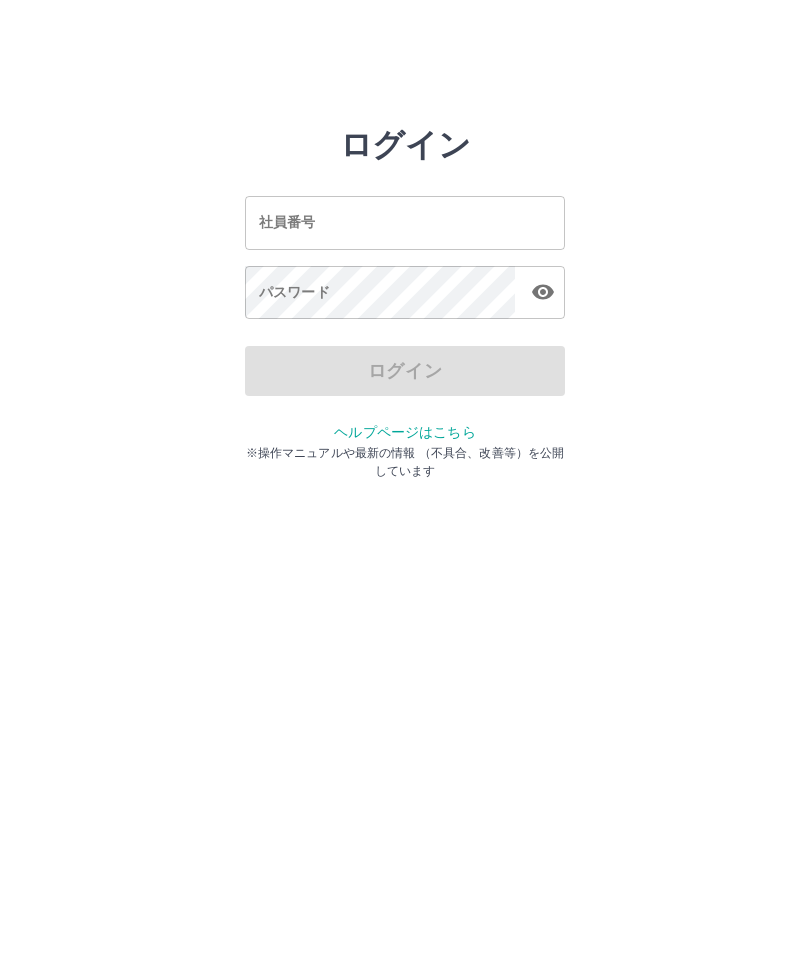 scroll, scrollTop: 0, scrollLeft: 0, axis: both 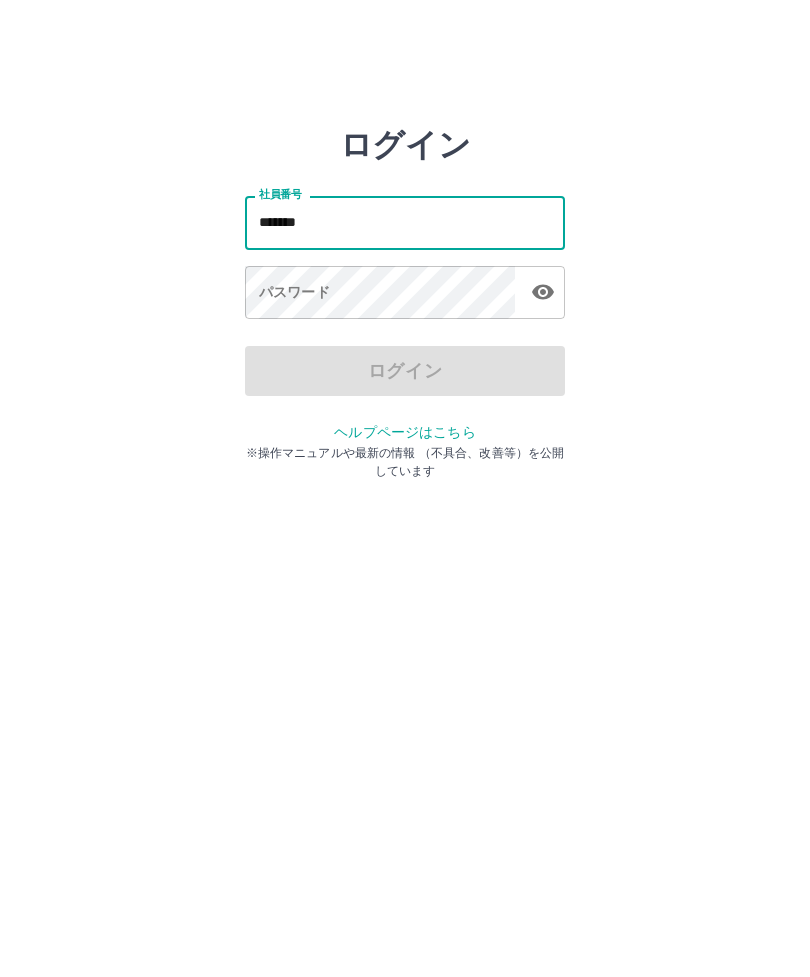 type on "*******" 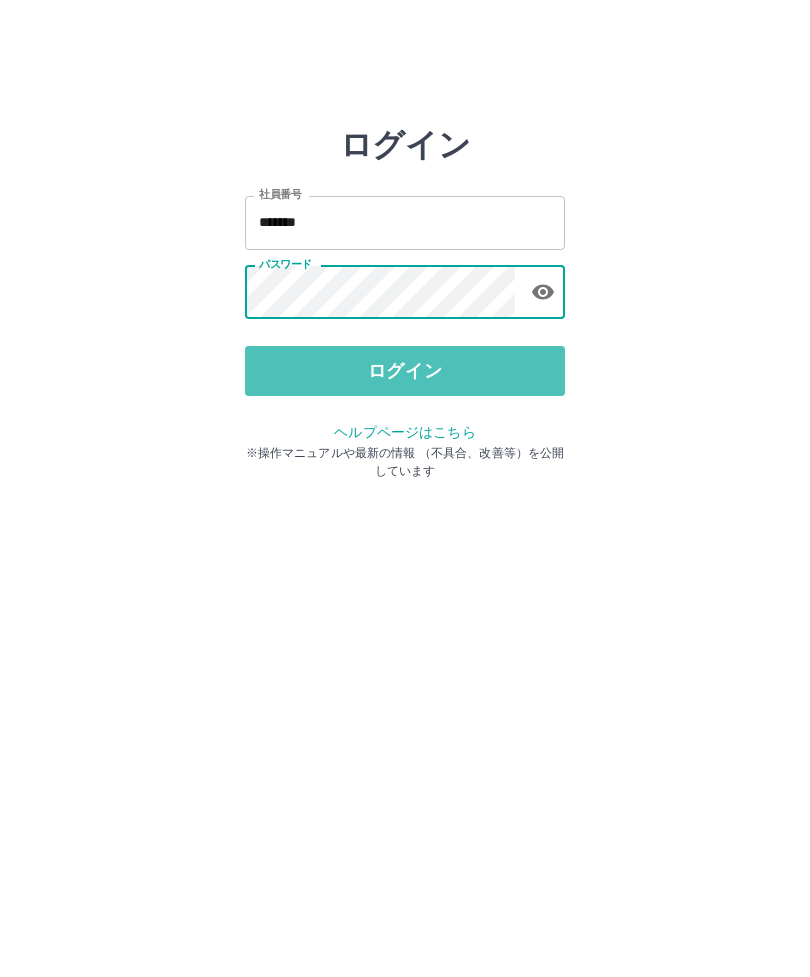 click on "ログイン" at bounding box center (405, 371) 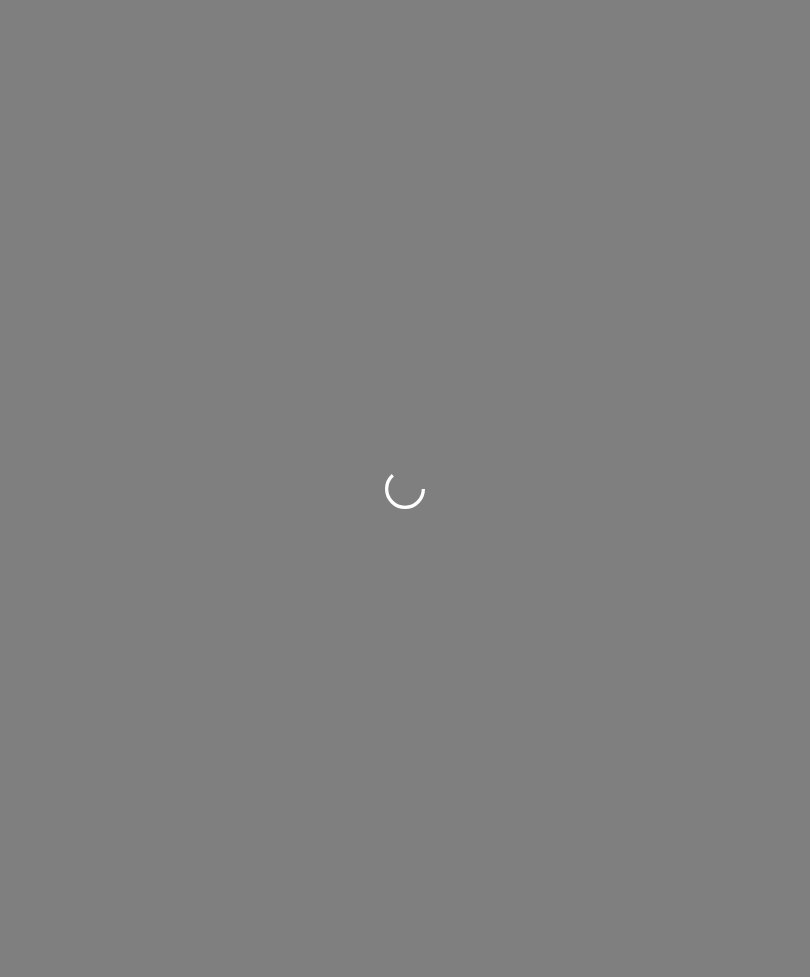 scroll, scrollTop: 0, scrollLeft: 0, axis: both 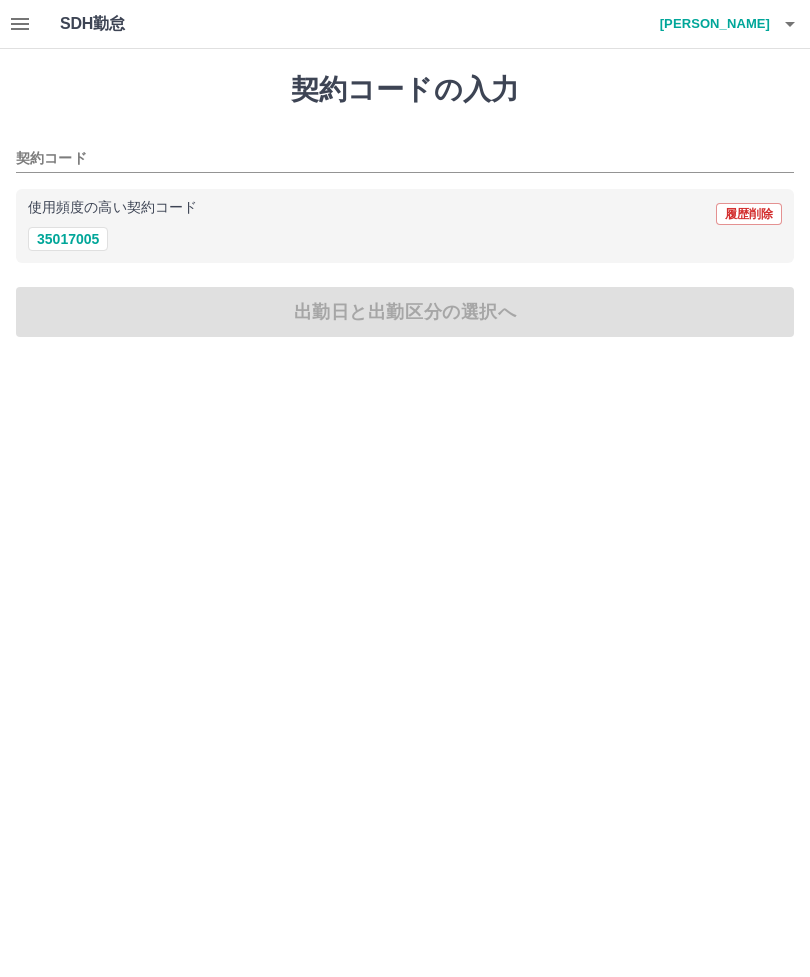 click on "35017005" at bounding box center (68, 239) 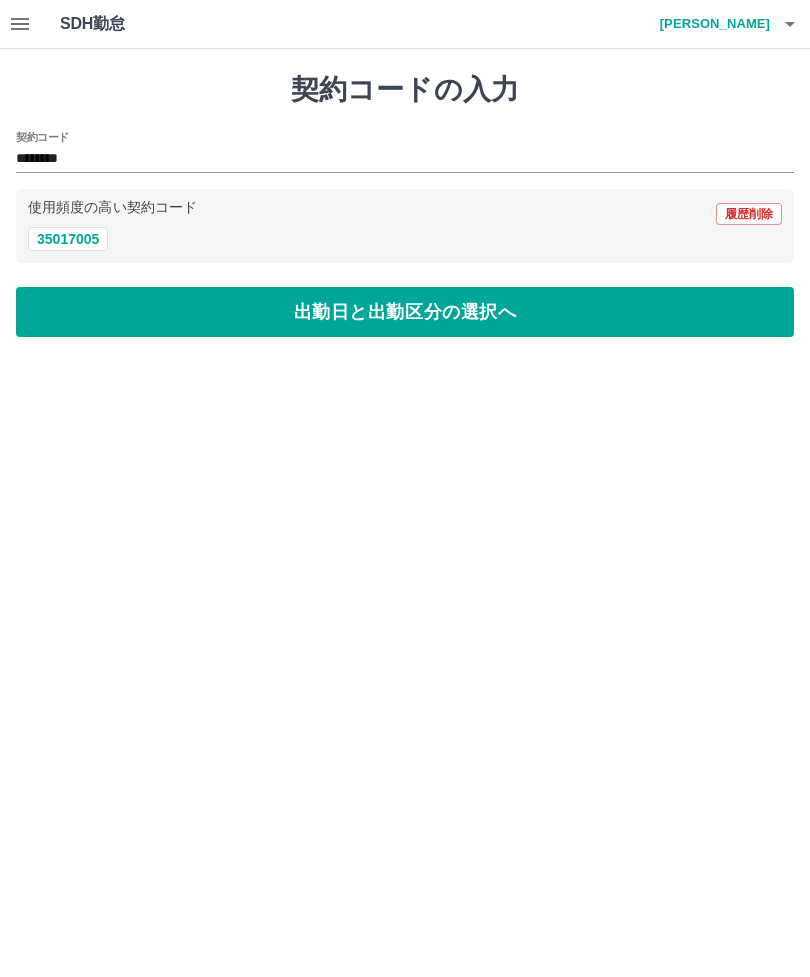 type on "********" 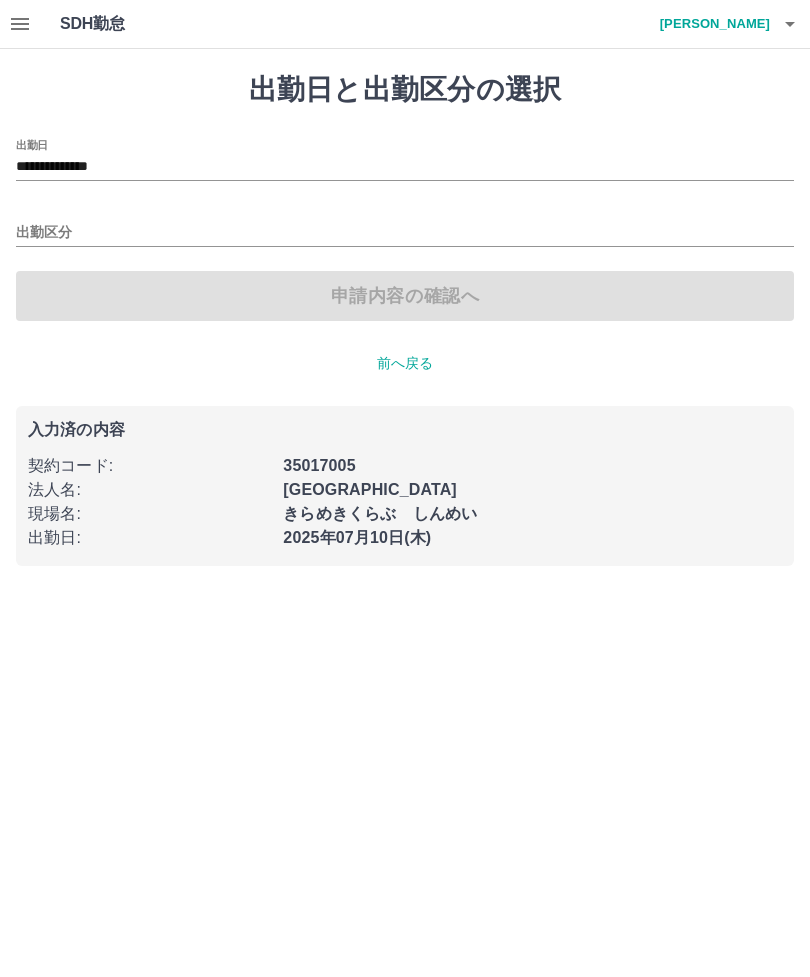 click on "出勤区分" at bounding box center [405, 233] 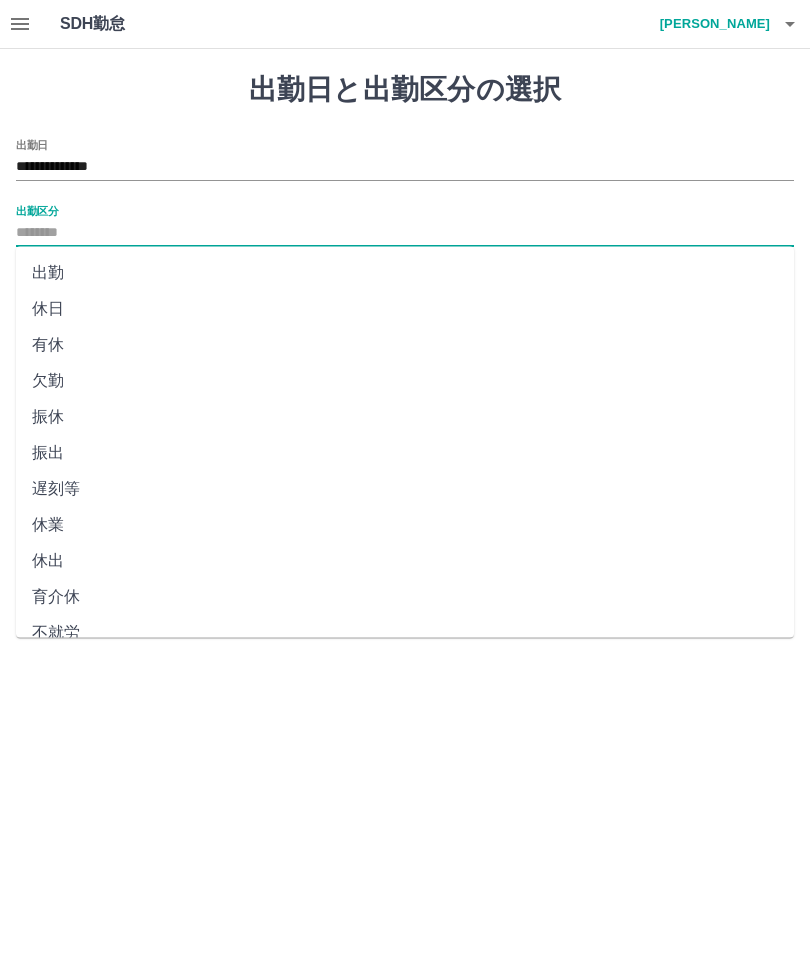 click on "出勤" at bounding box center [405, 273] 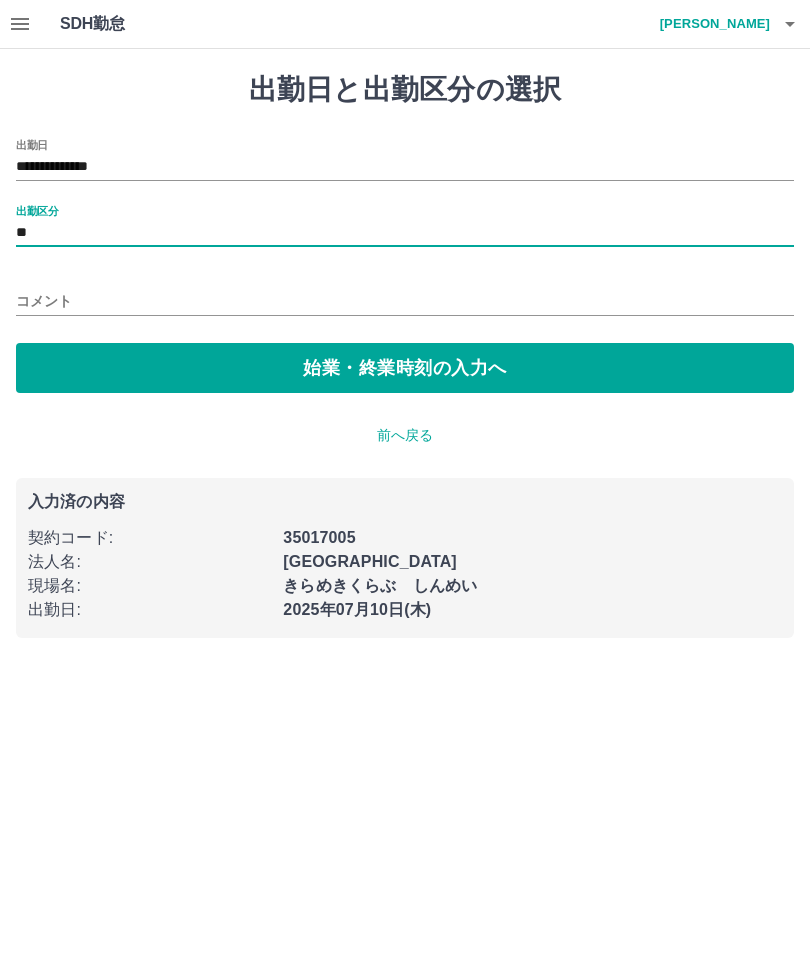 click on "始業・終業時刻の入力へ" at bounding box center (405, 368) 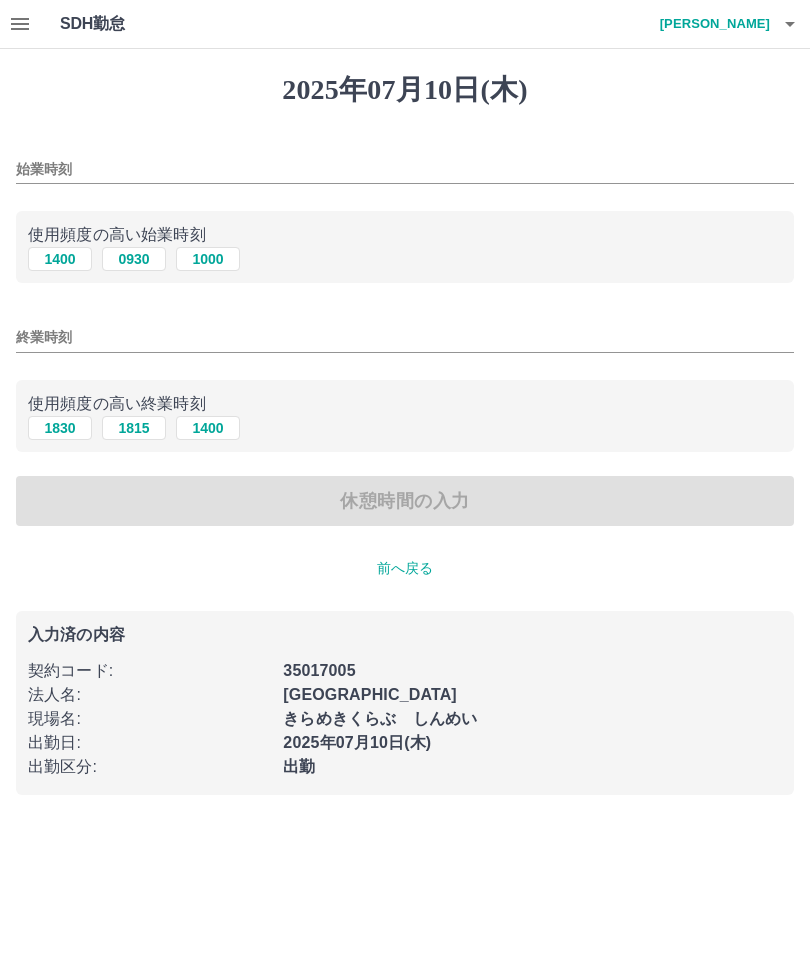 click on "1400" at bounding box center (60, 259) 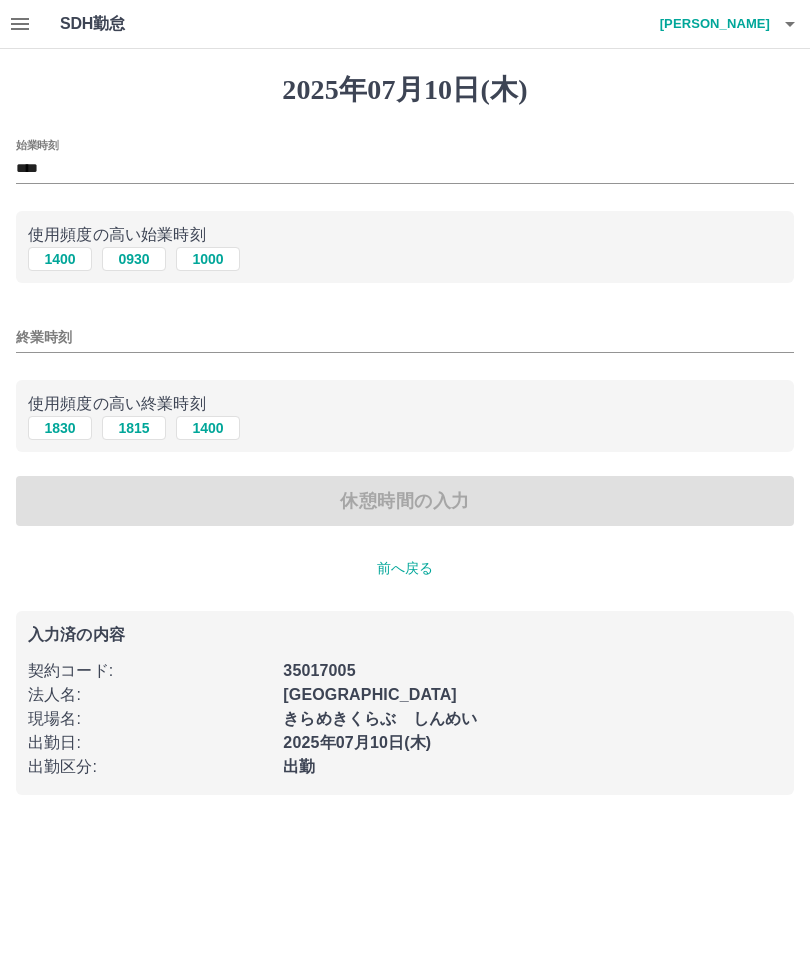 click on "1830" at bounding box center (60, 428) 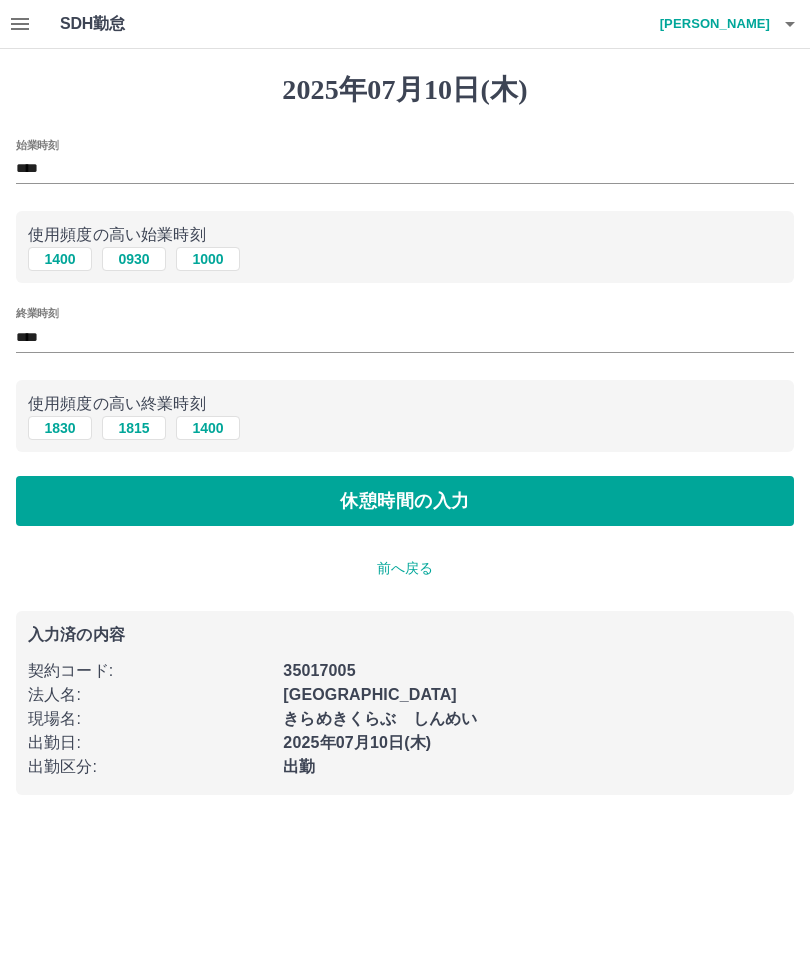 click on "休憩時間の入力" at bounding box center [405, 501] 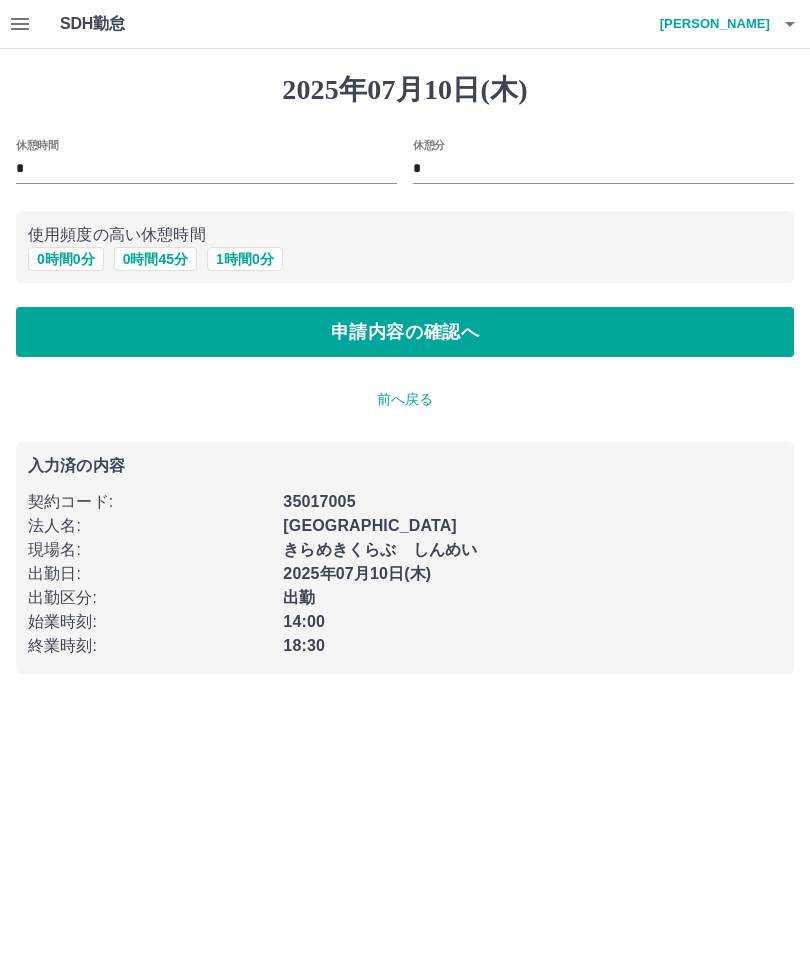 click on "0 時間 0 分" at bounding box center (66, 259) 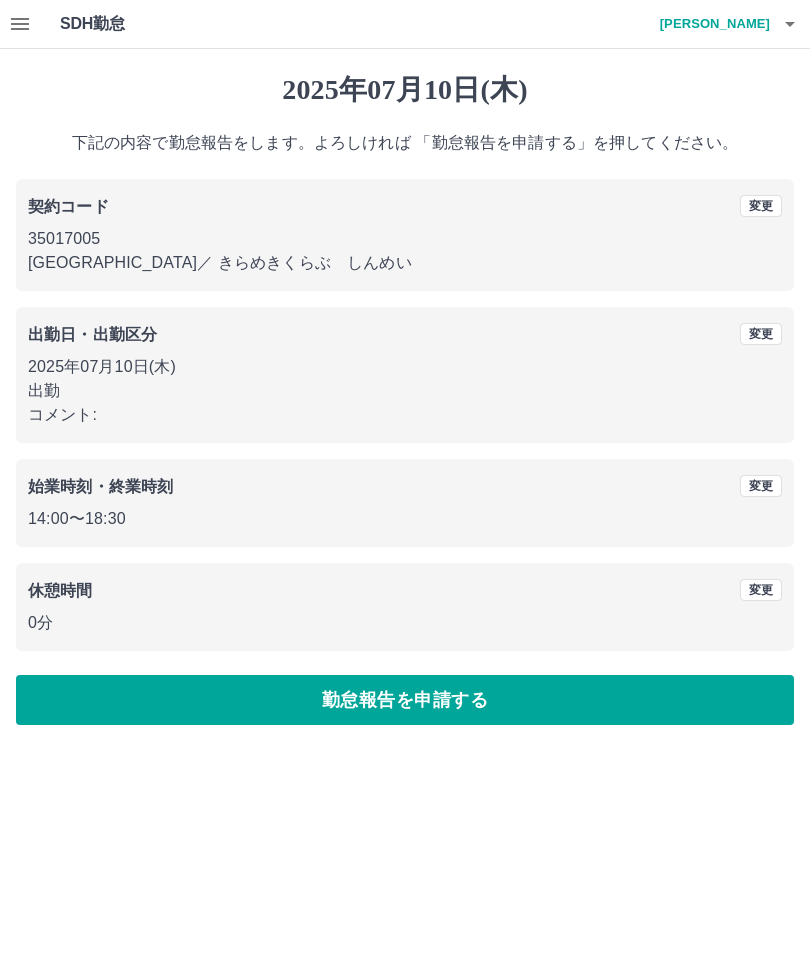 click on "勤怠報告を申請する" at bounding box center [405, 700] 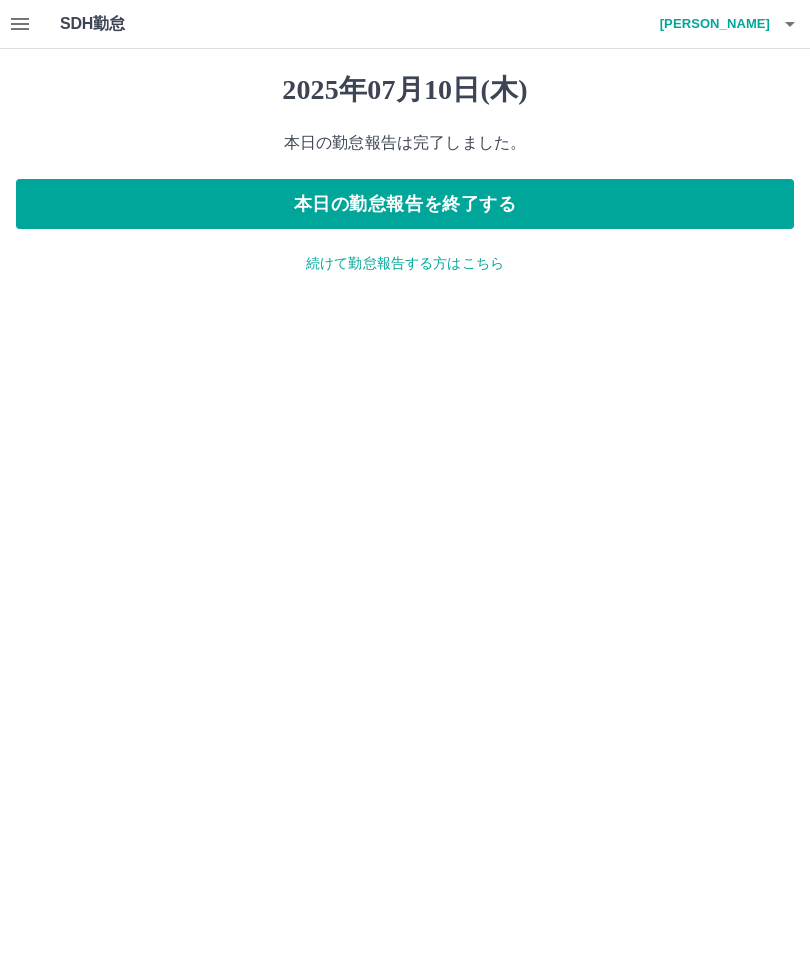 click on "続けて勤怠報告する方はこちら" at bounding box center (405, 263) 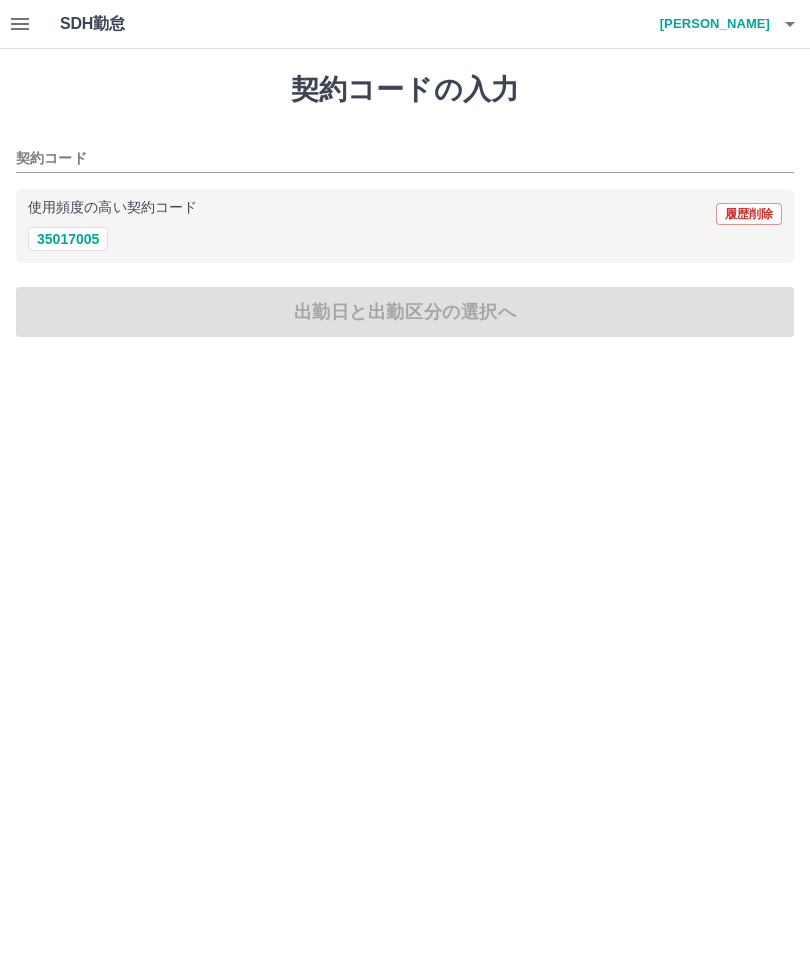click on "35017005" at bounding box center [68, 239] 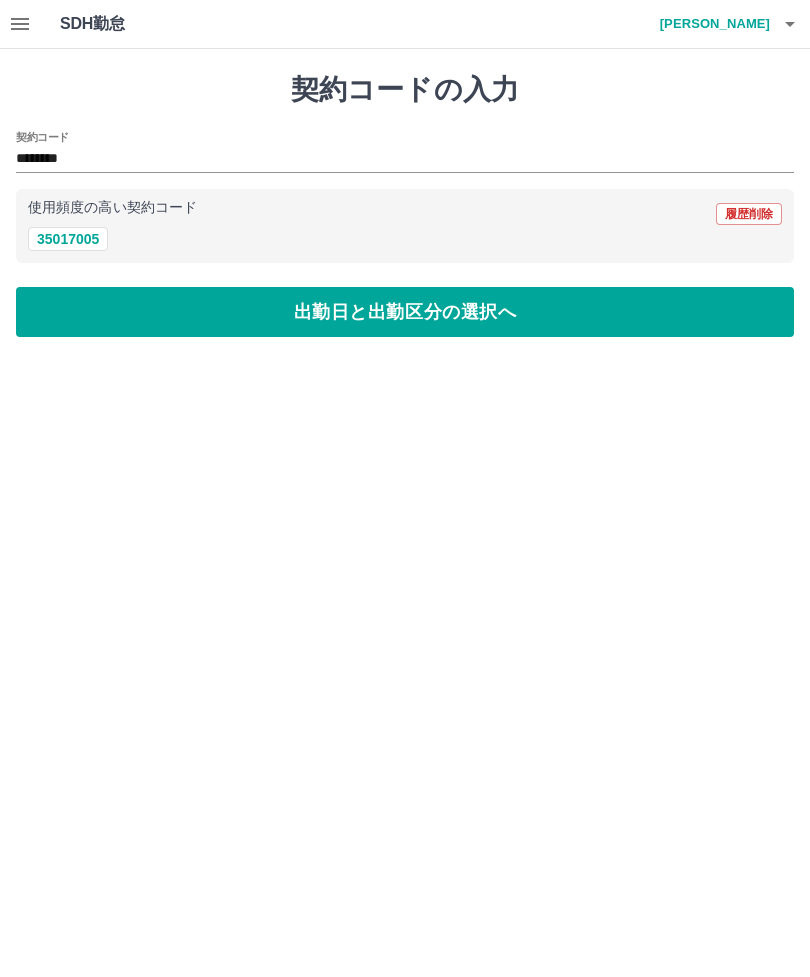 click on "出勤日と出勤区分の選択へ" at bounding box center (405, 312) 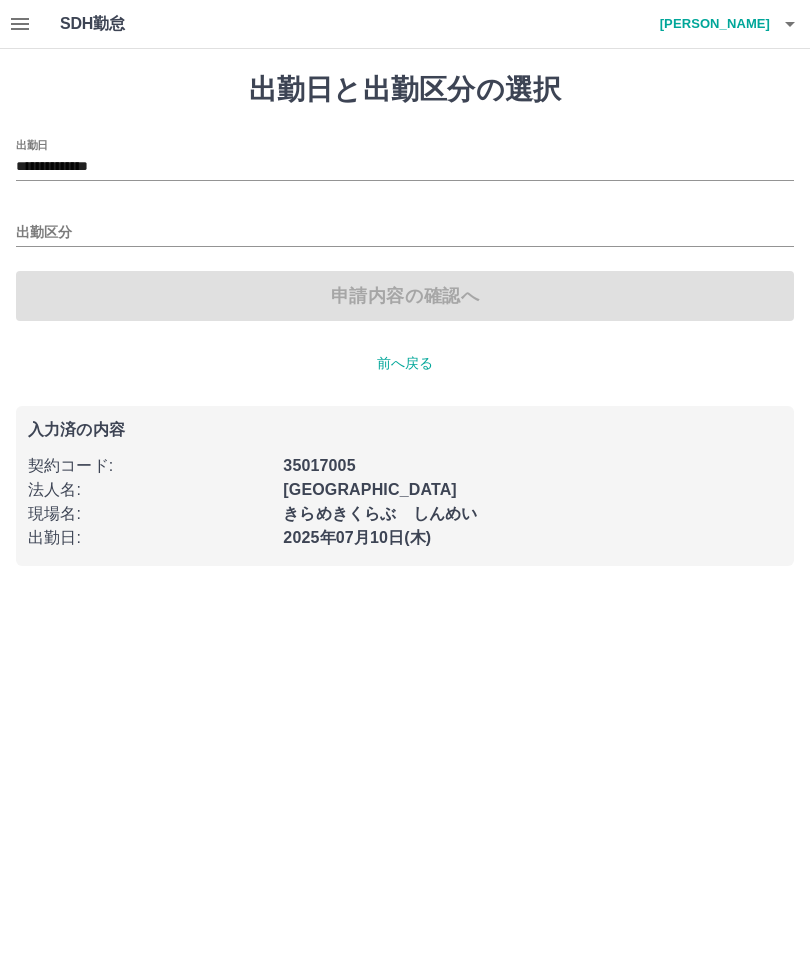 click on "**********" at bounding box center [405, 167] 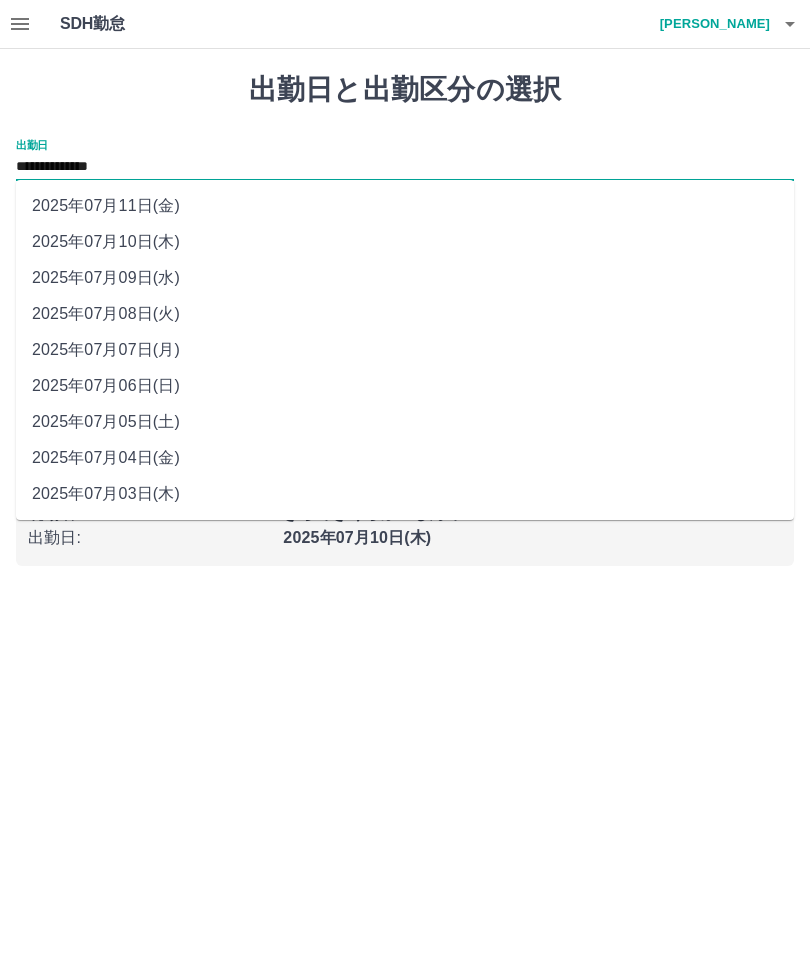 click on "2025年07月09日(水)" at bounding box center (405, 278) 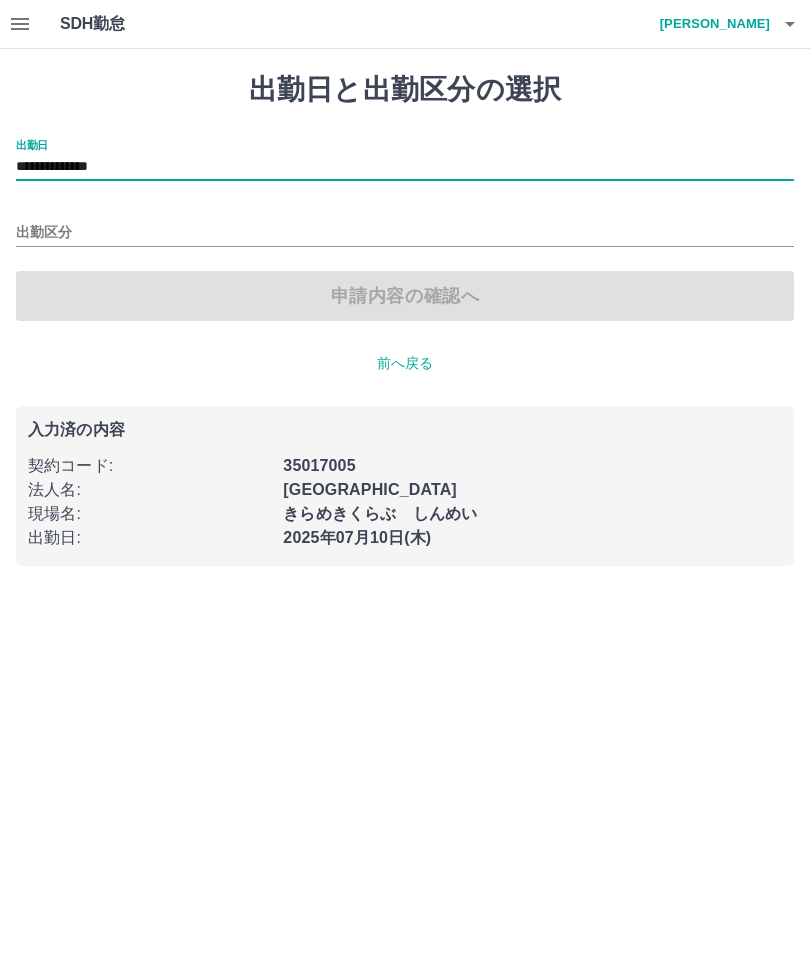 click on "出勤区分" at bounding box center [405, 233] 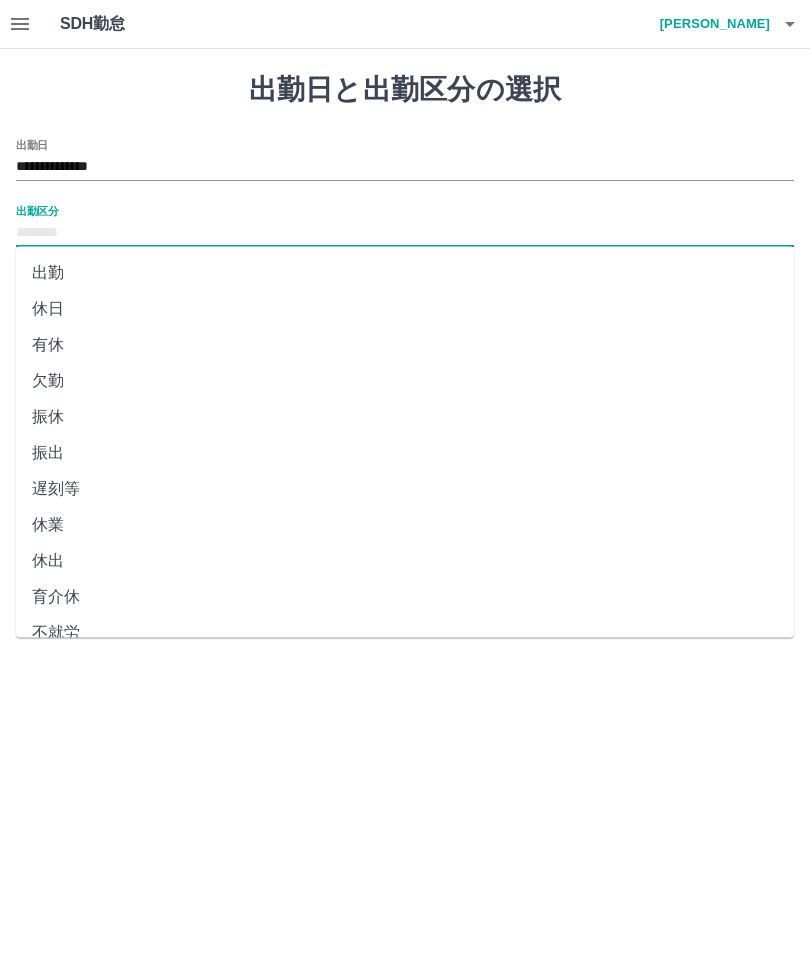 click on "出勤" at bounding box center [405, 273] 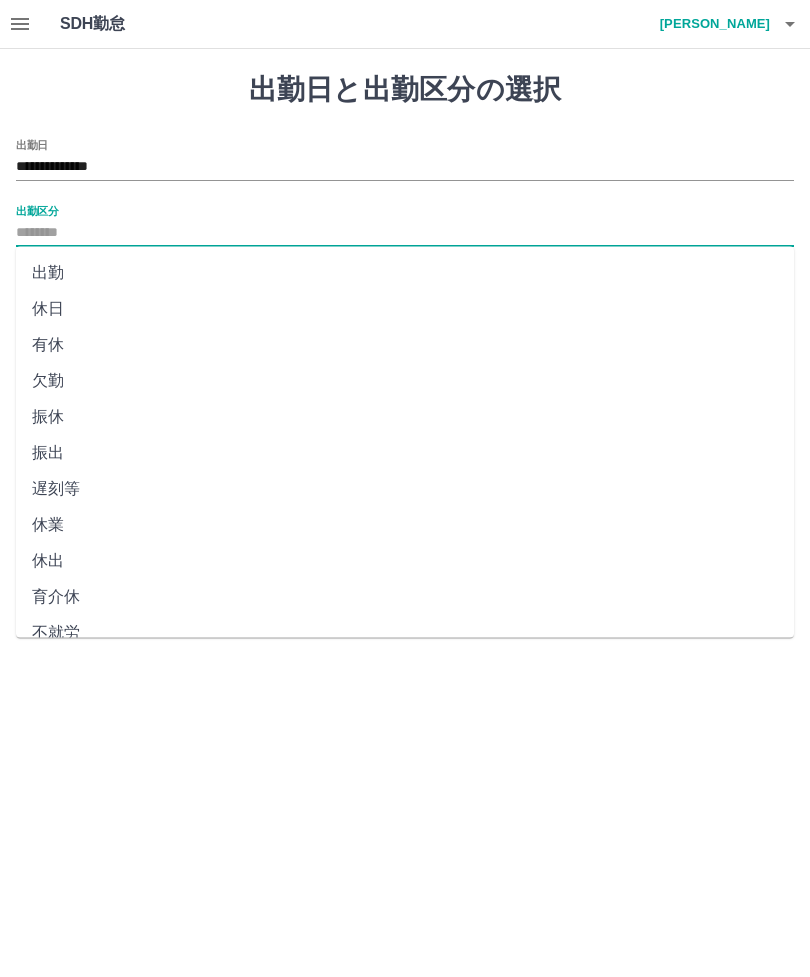 type on "**" 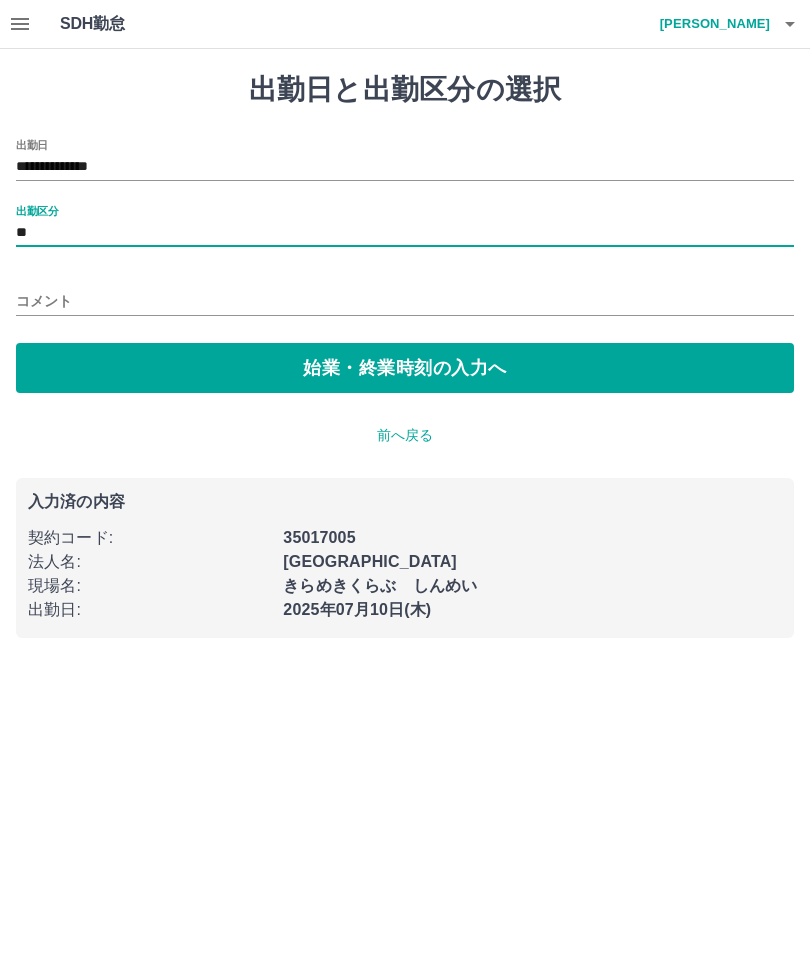 click on "始業・終業時刻の入力へ" at bounding box center (405, 368) 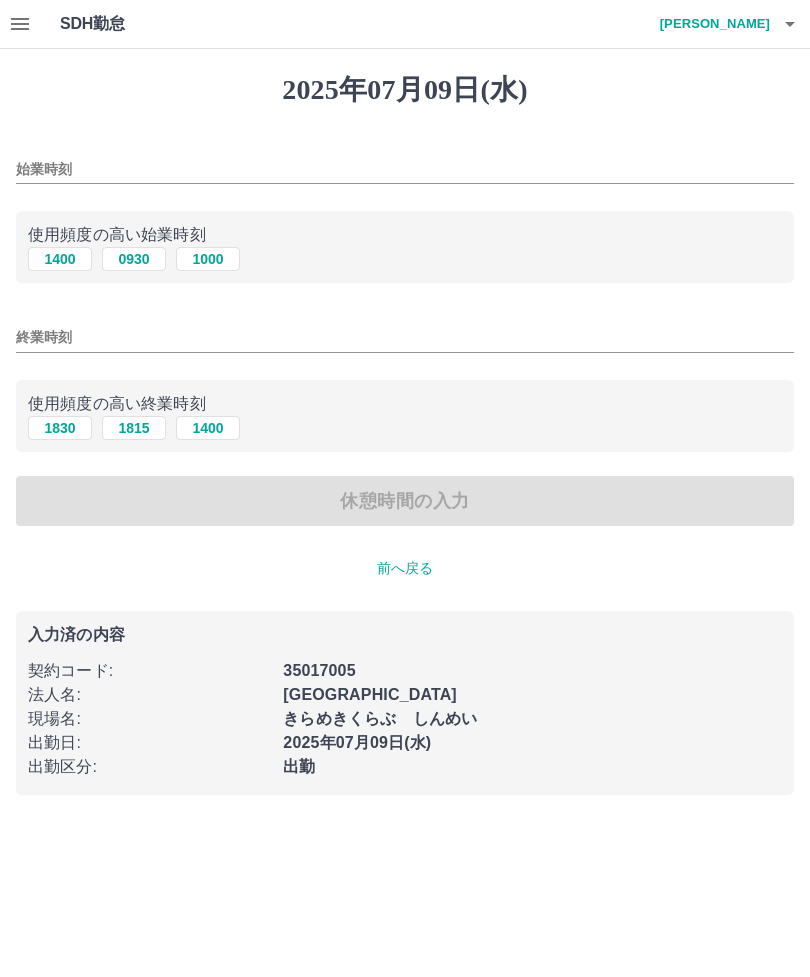 click on "1400" at bounding box center (60, 259) 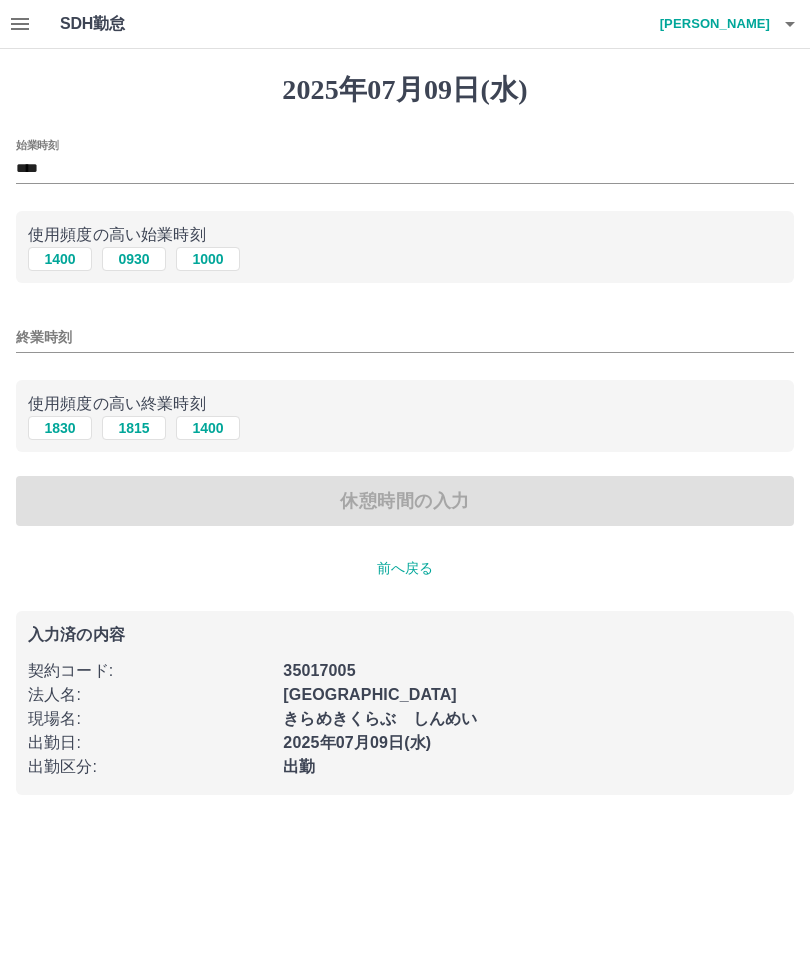 click on "1830" at bounding box center (60, 428) 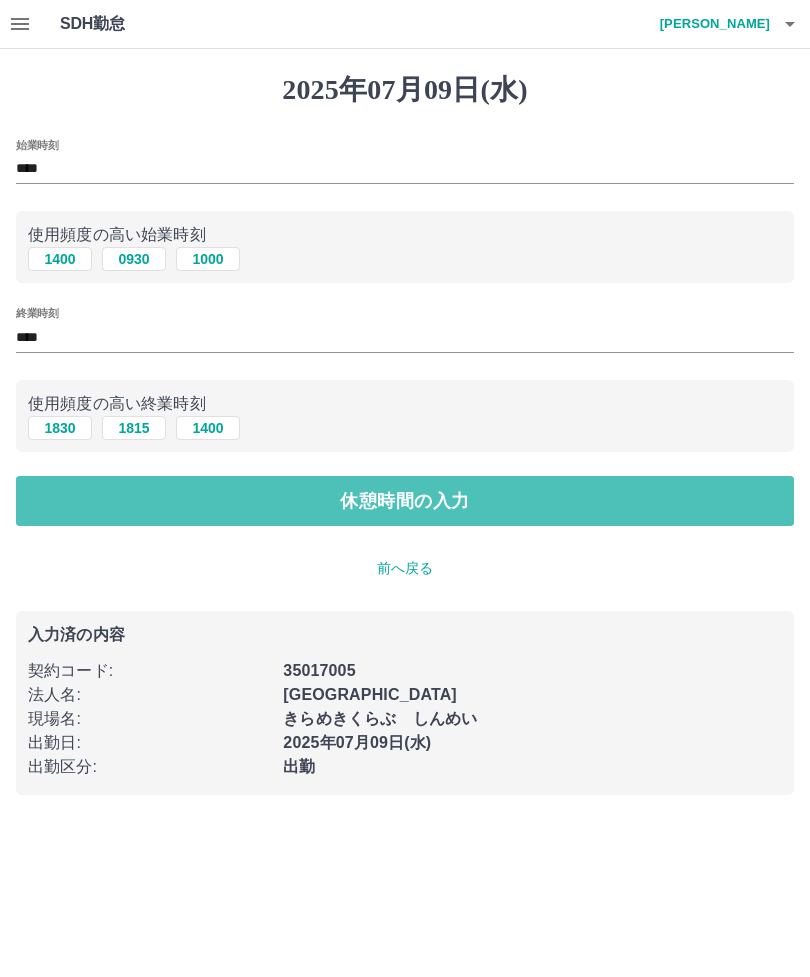 click on "休憩時間の入力" at bounding box center [405, 501] 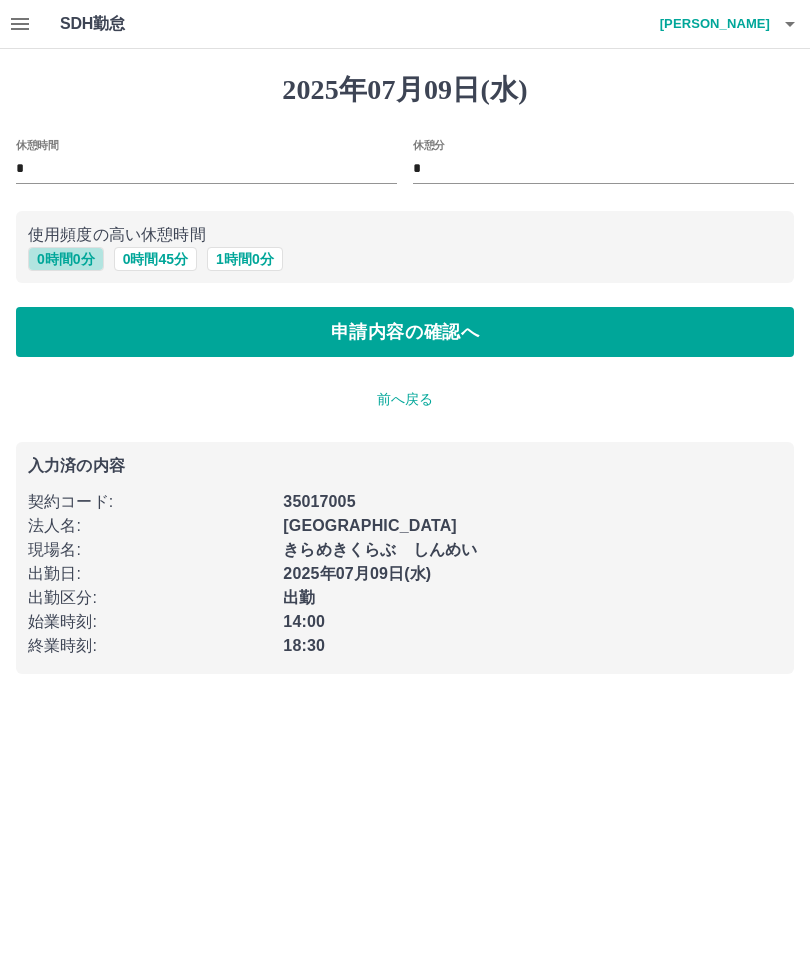 click on "0 時間 0 分" at bounding box center (66, 259) 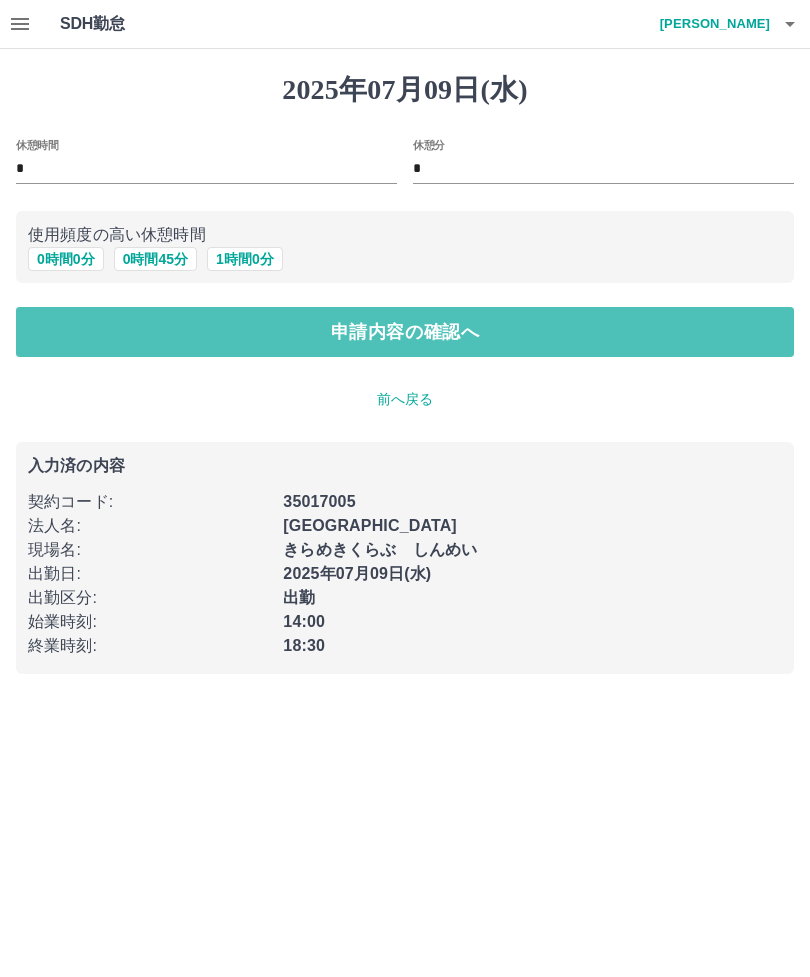 click on "申請内容の確認へ" at bounding box center [405, 332] 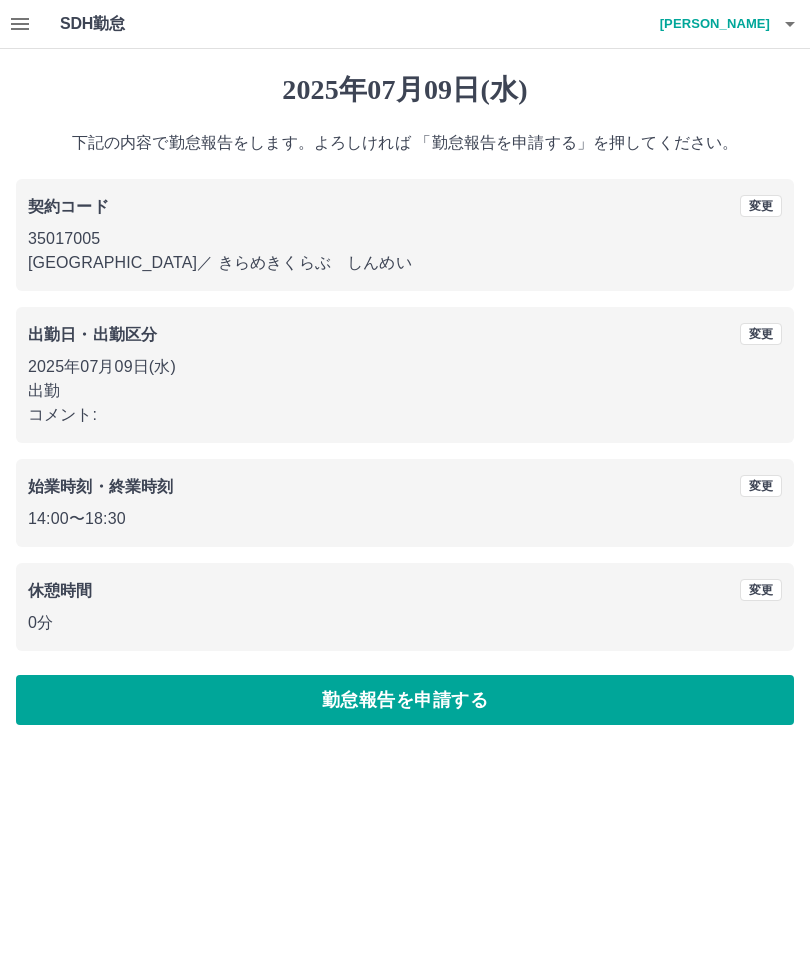 click on "勤怠報告を申請する" at bounding box center (405, 700) 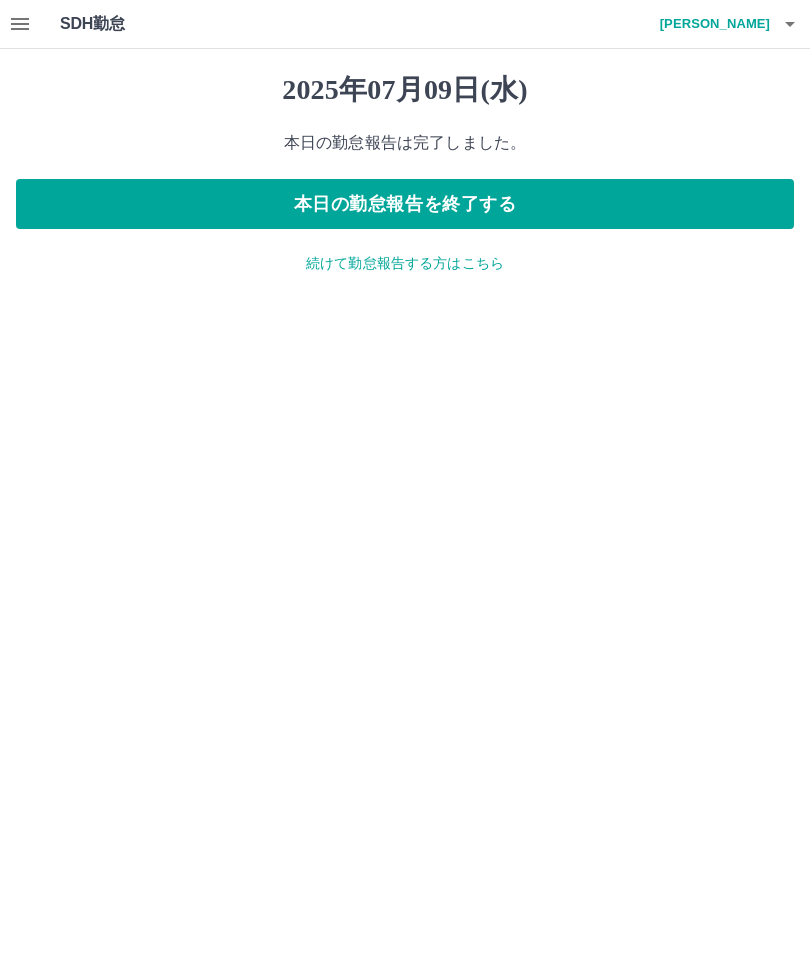 click on "続けて勤怠報告する方はこちら" at bounding box center [405, 263] 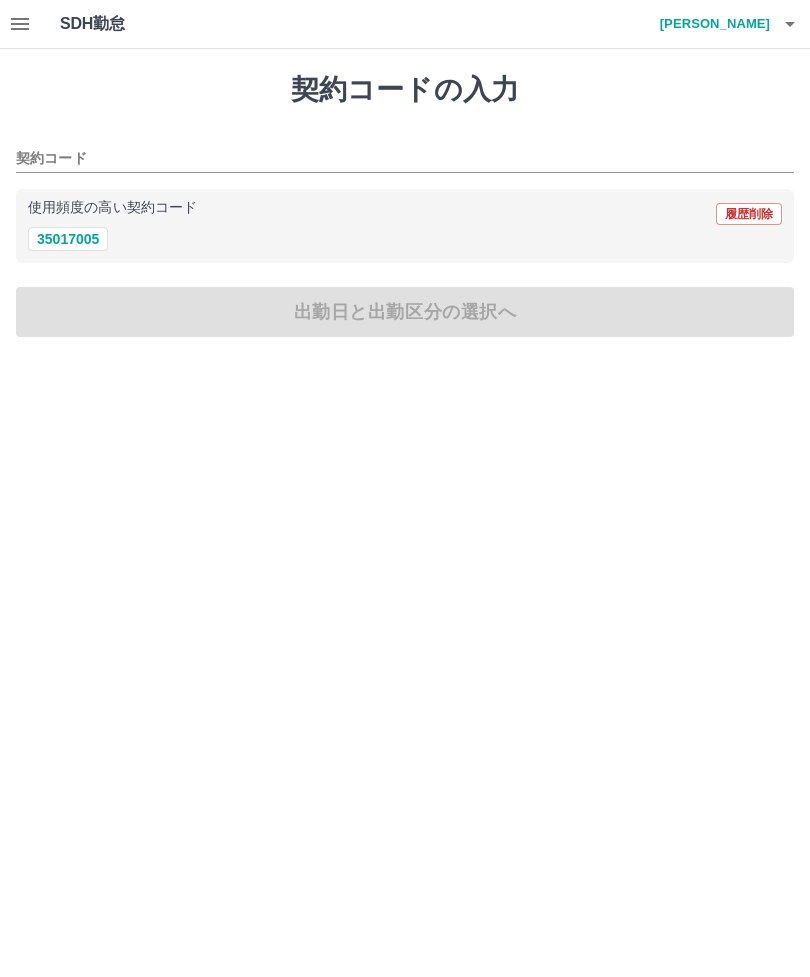 click on "35017005" at bounding box center [68, 239] 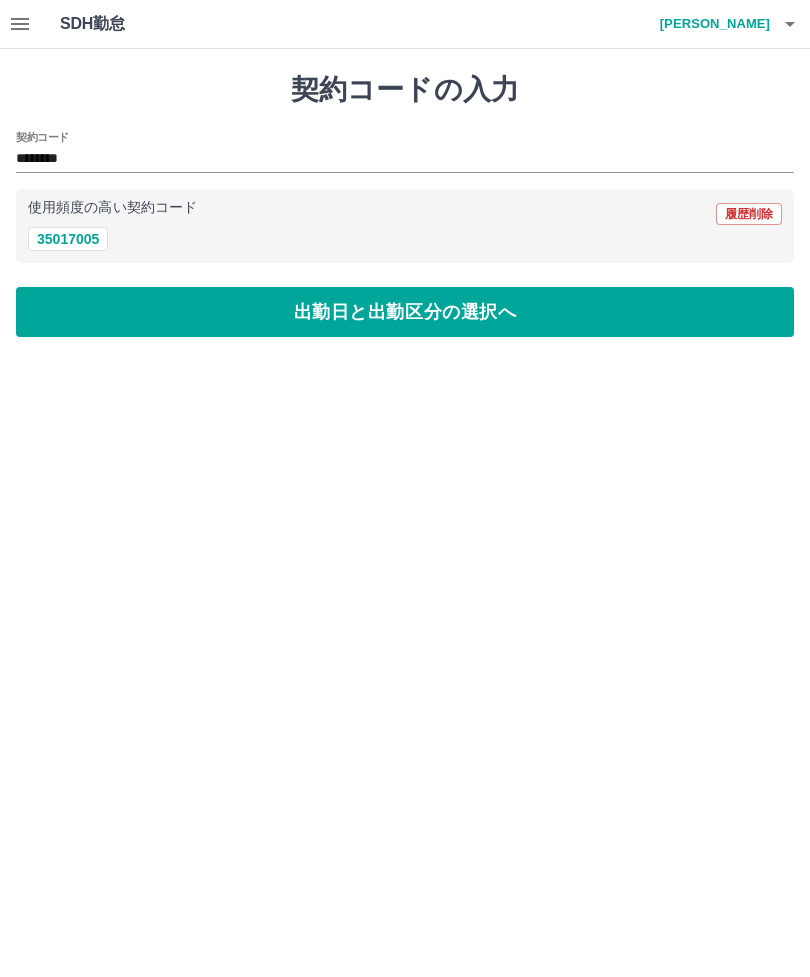 click on "出勤日と出勤区分の選択へ" at bounding box center (405, 312) 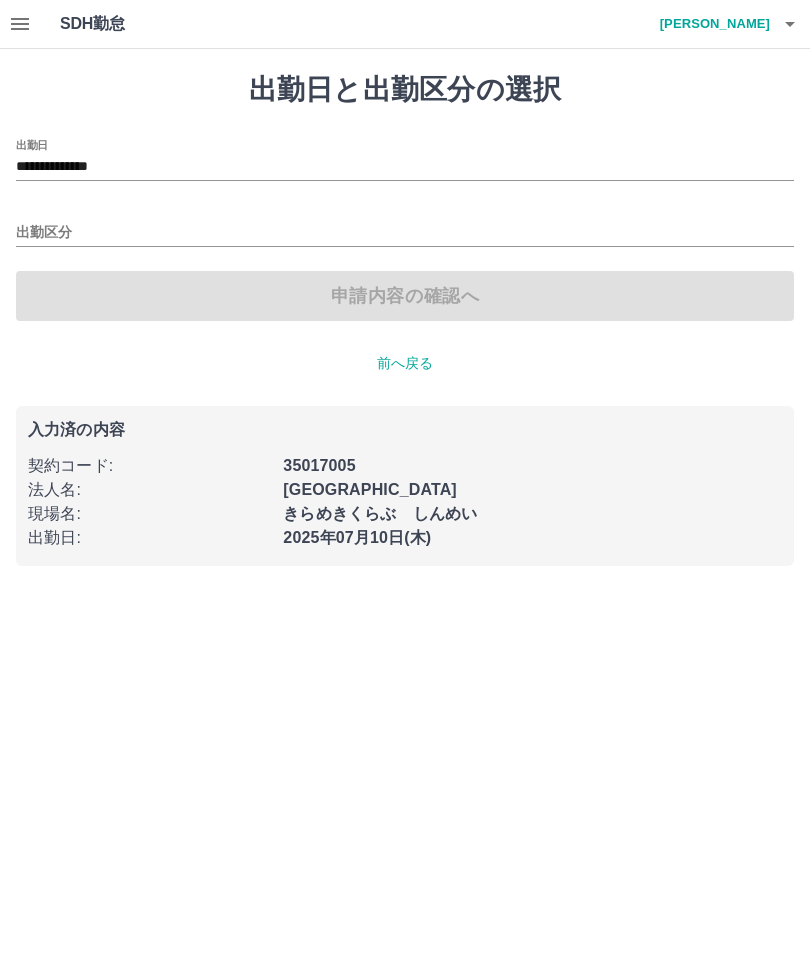 click on "**********" at bounding box center [405, 167] 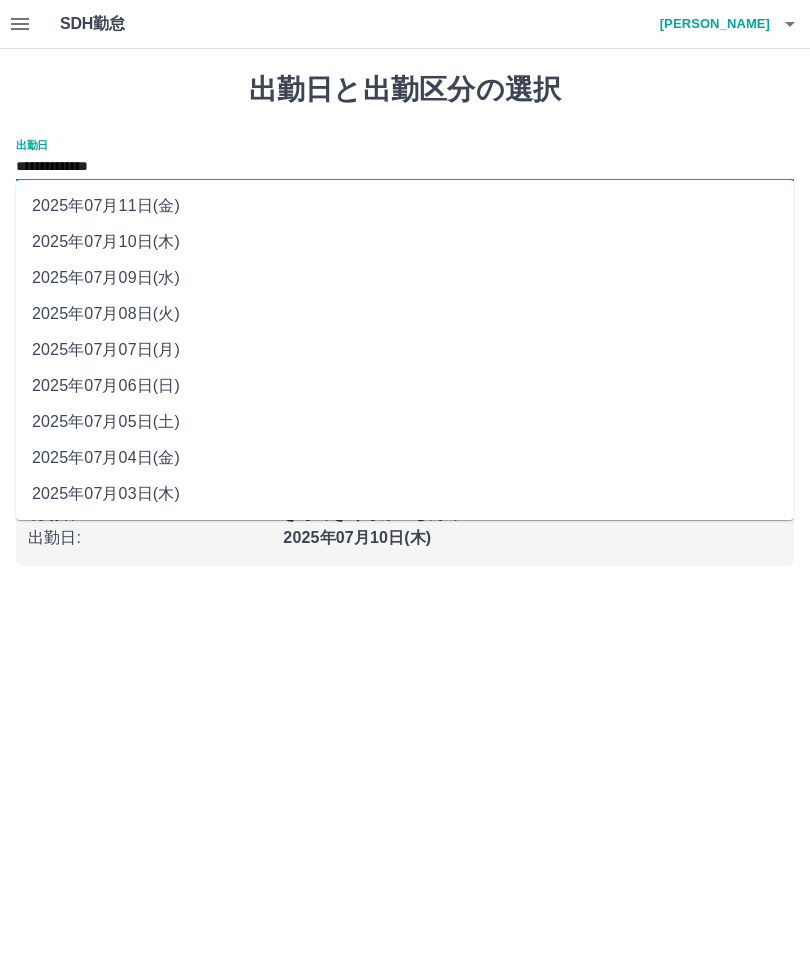 click on "2025年07月11日(金)" at bounding box center [405, 206] 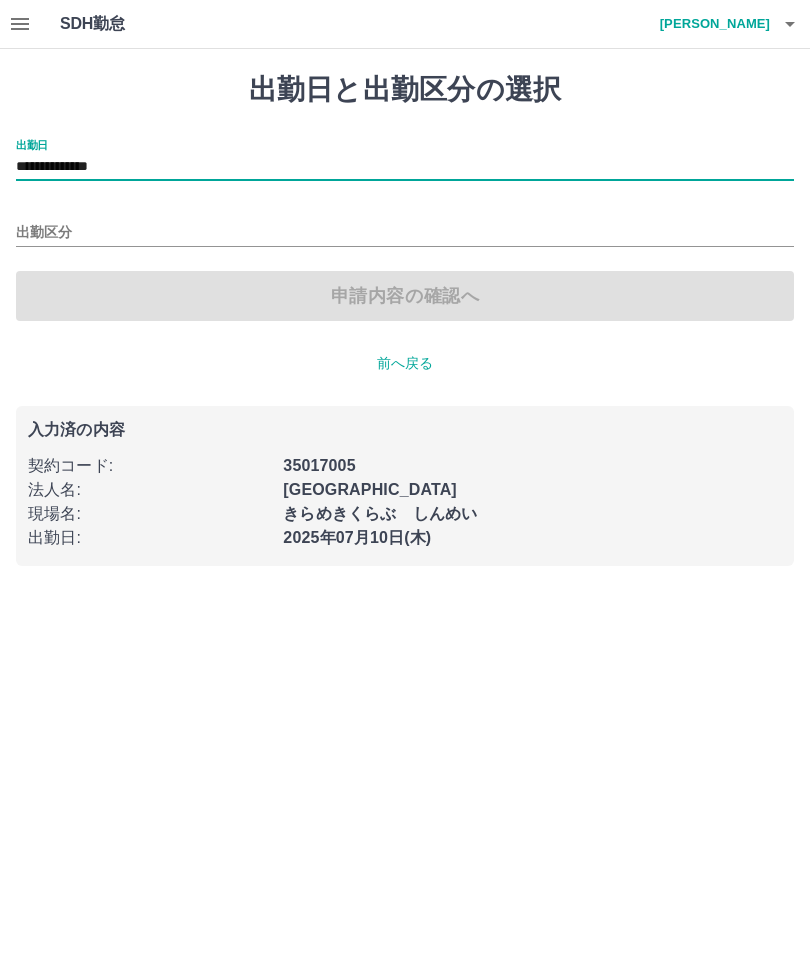 click on "出勤区分" at bounding box center (405, 233) 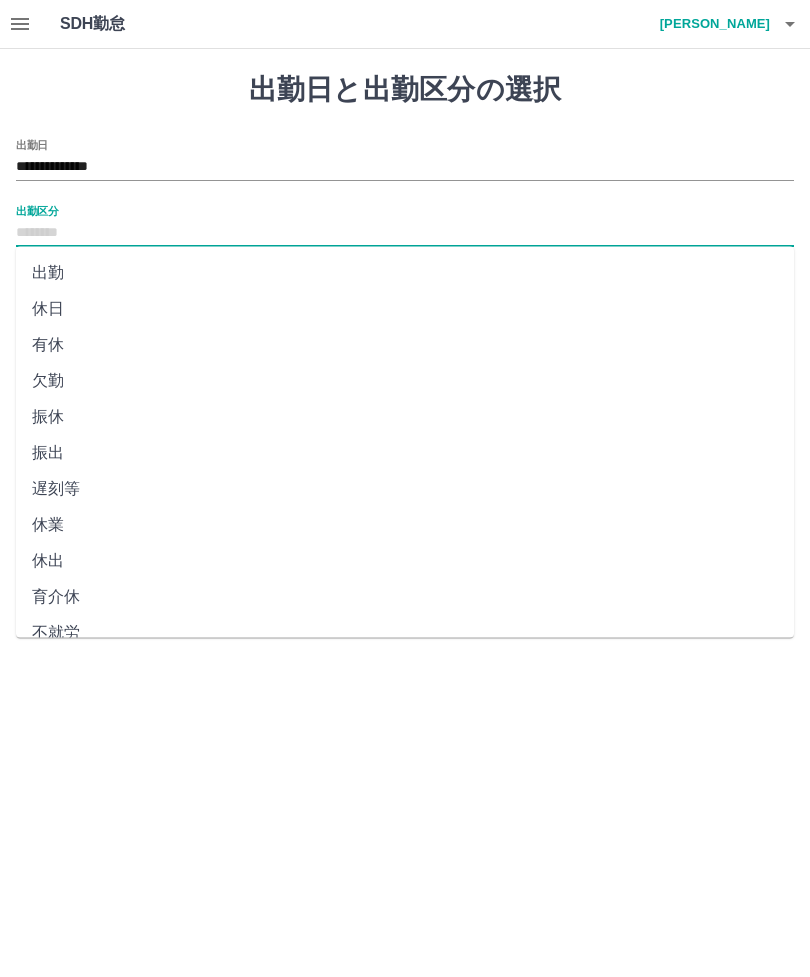 click on "出勤" at bounding box center (405, 273) 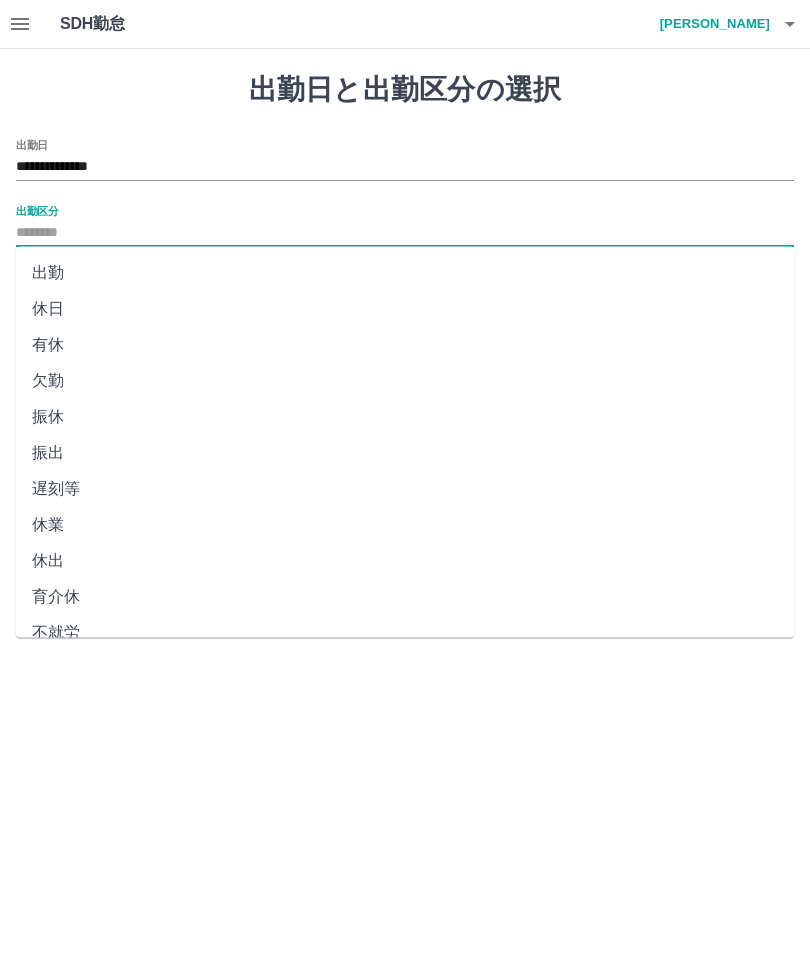 type on "**" 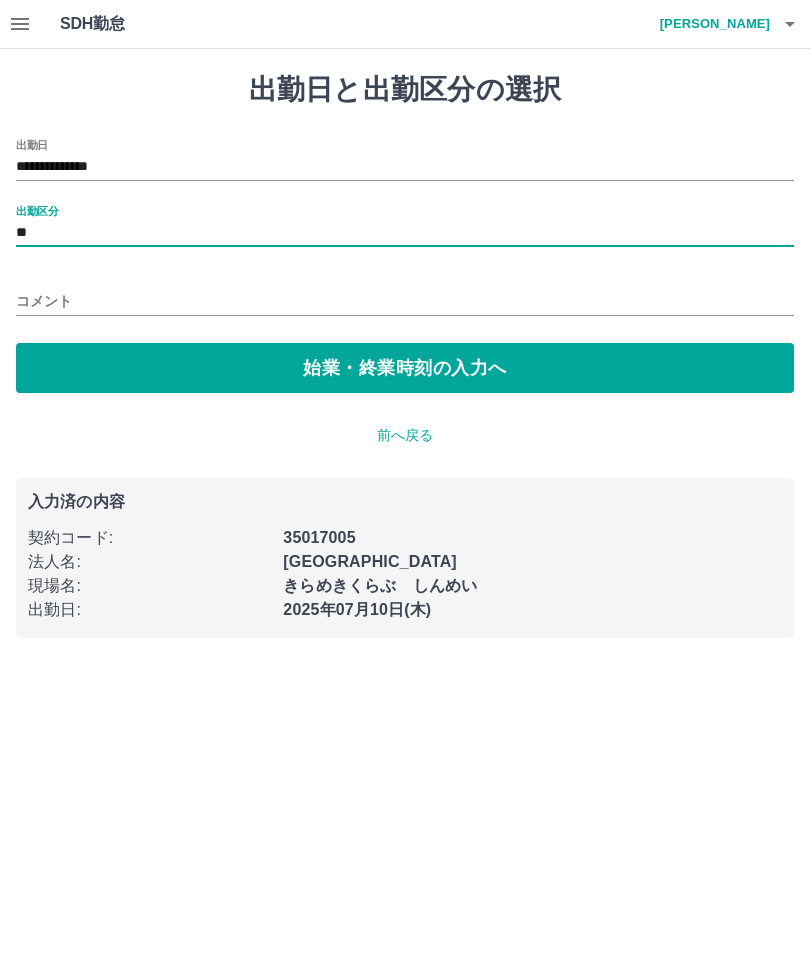 click on "始業・終業時刻の入力へ" at bounding box center [405, 368] 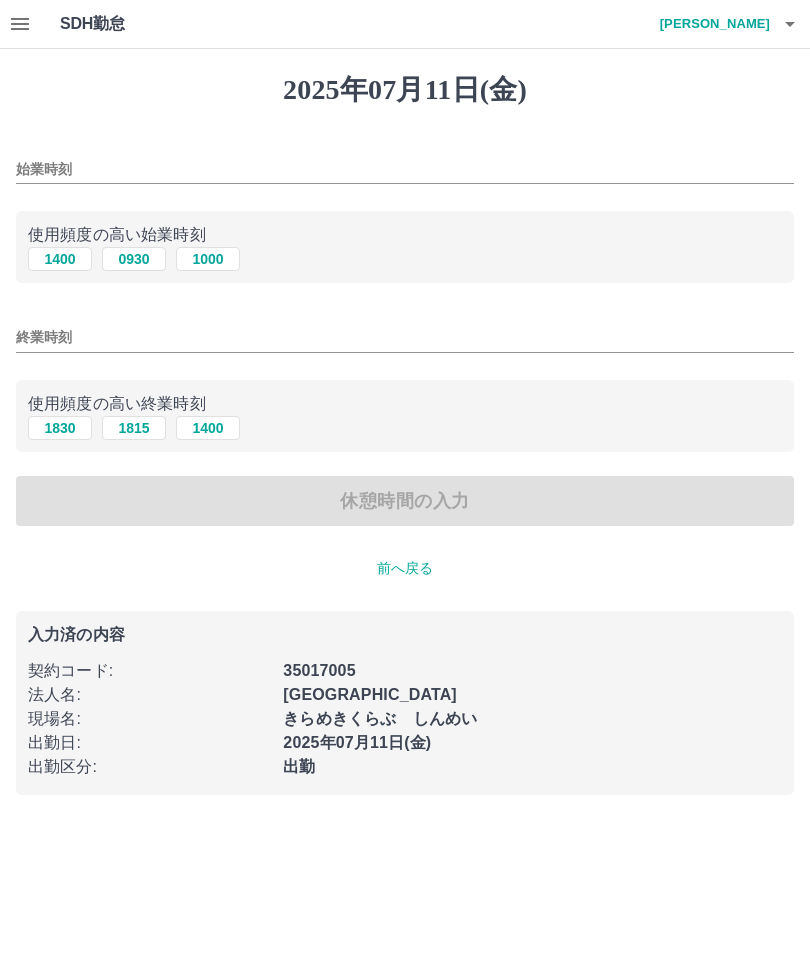 click on "1400" at bounding box center [60, 259] 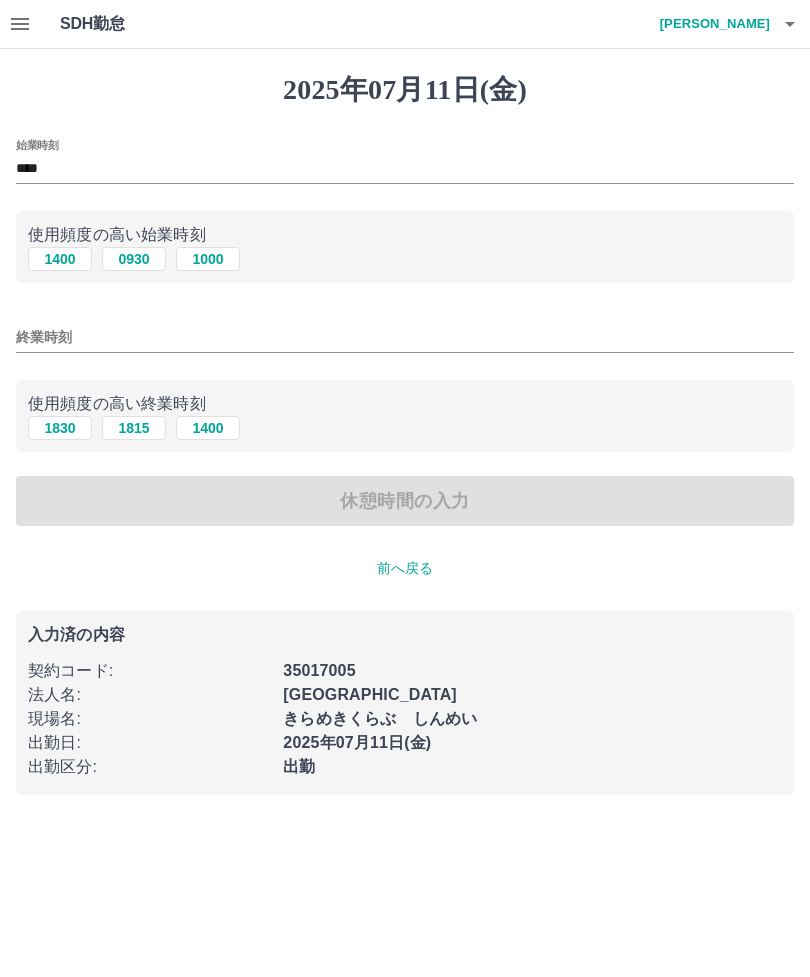 click on "1830" at bounding box center (60, 428) 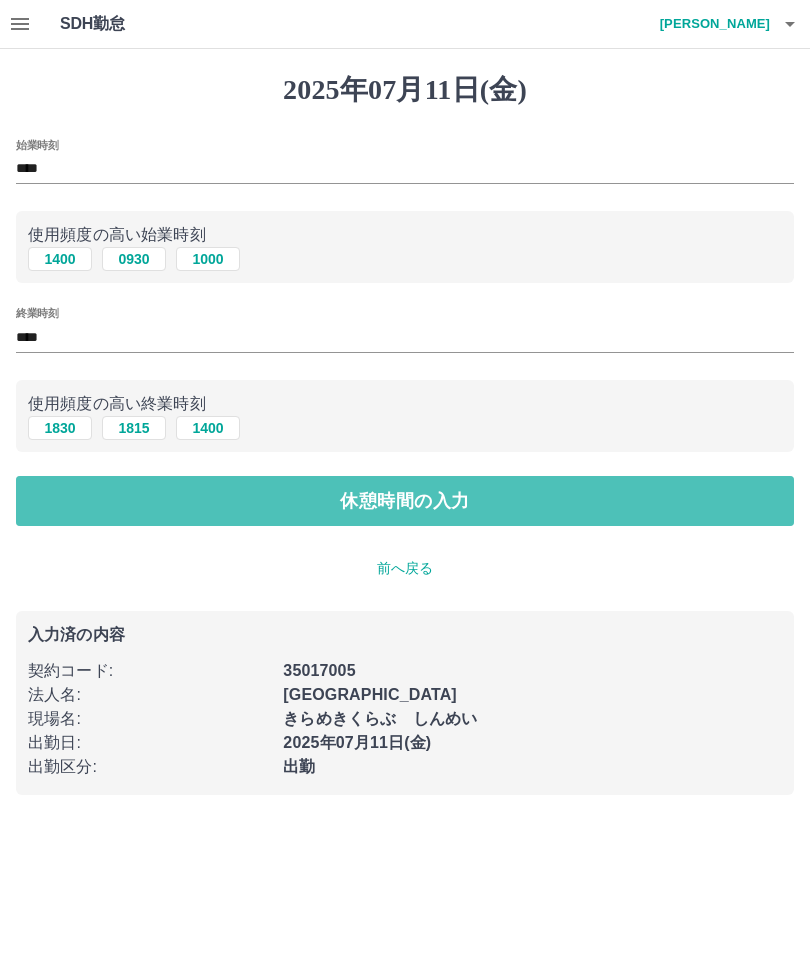 click on "休憩時間の入力" at bounding box center (405, 501) 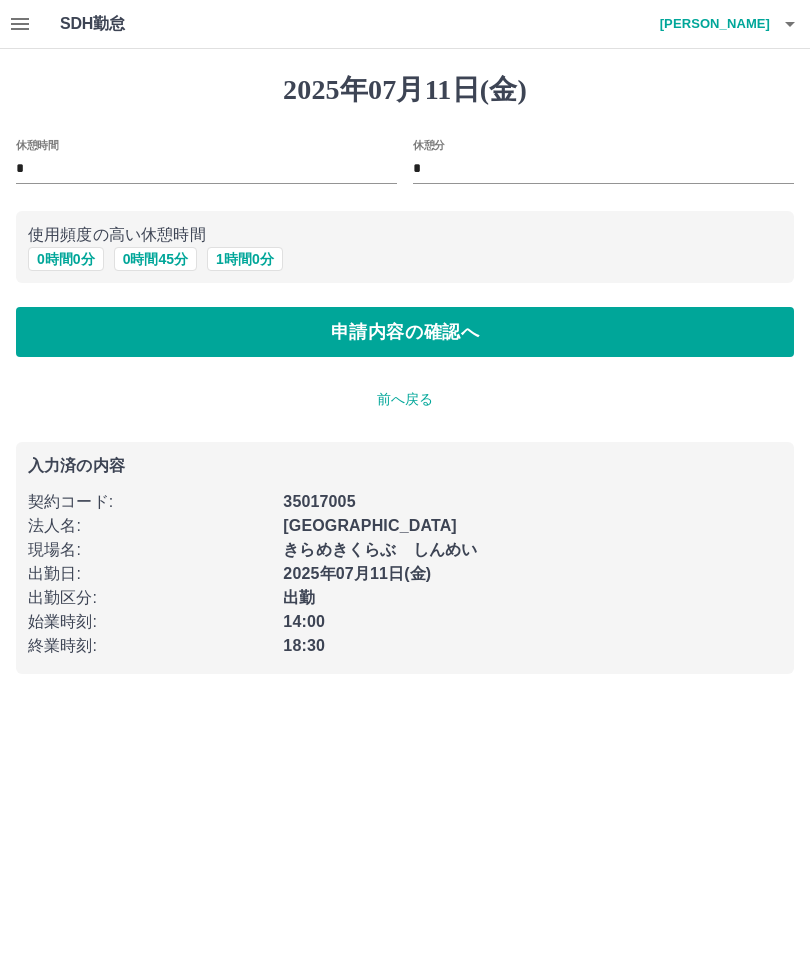 click on "0 時間 0 分" at bounding box center (66, 259) 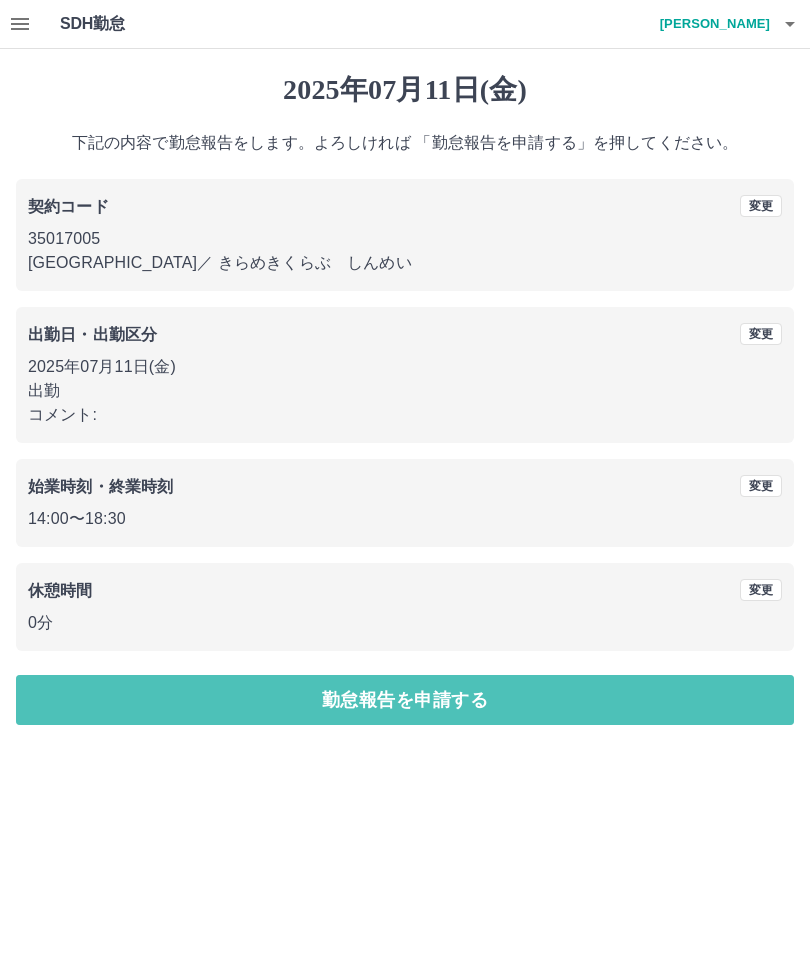 click on "勤怠報告を申請する" at bounding box center [405, 700] 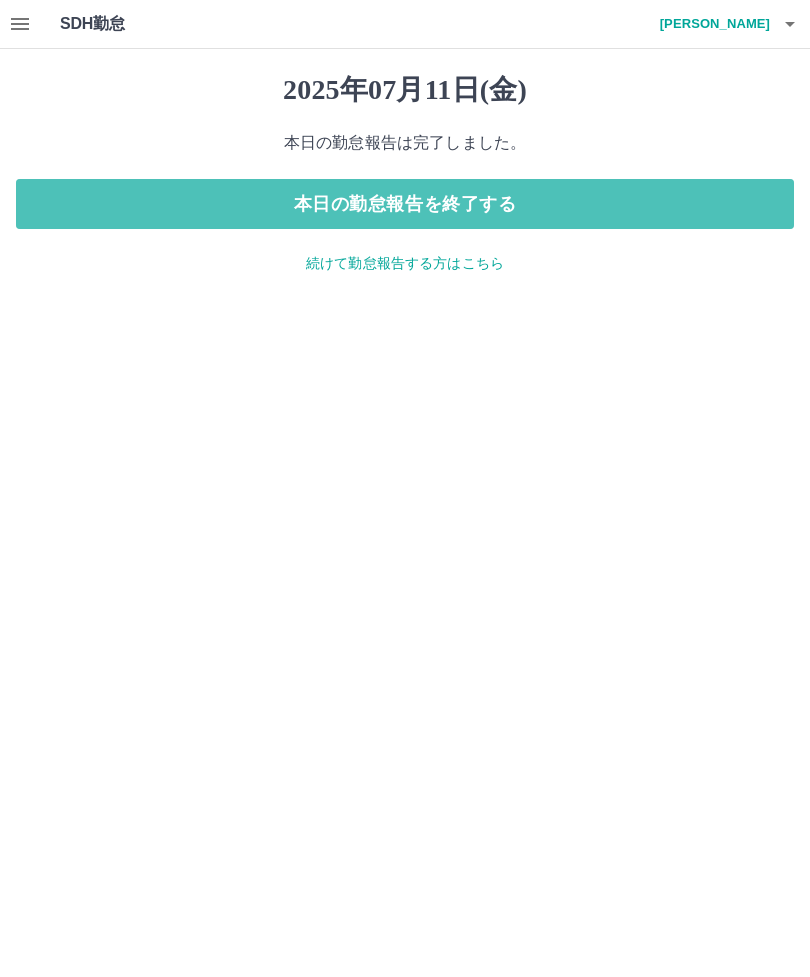 click on "本日の勤怠報告を終了する" at bounding box center [405, 204] 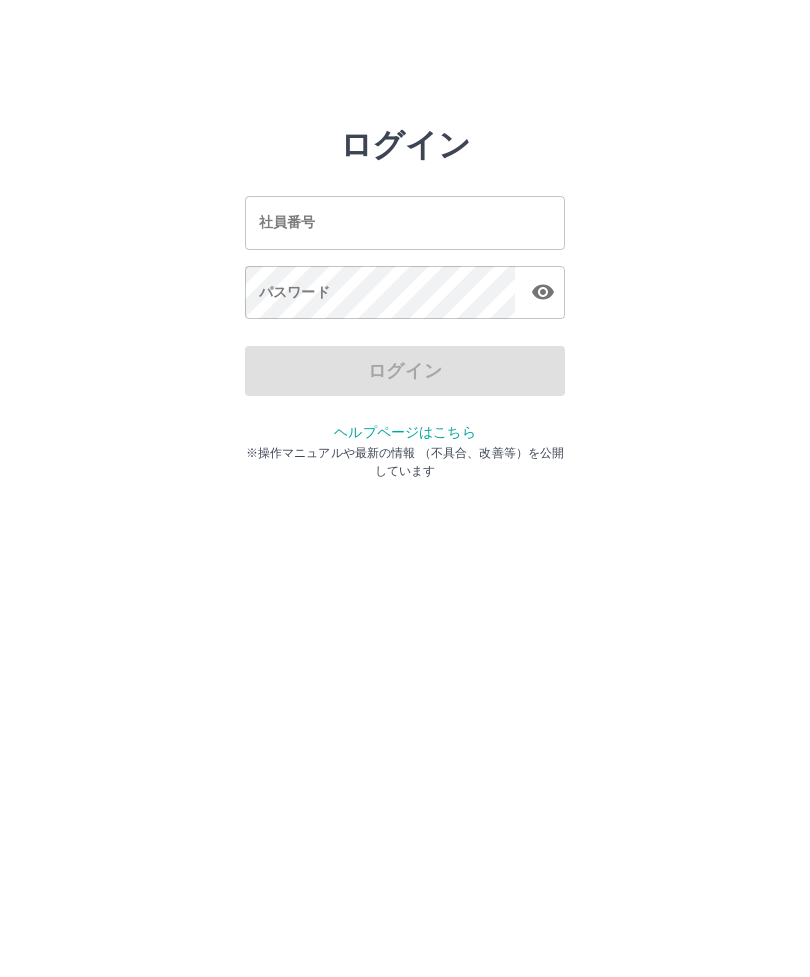 scroll, scrollTop: 0, scrollLeft: 0, axis: both 